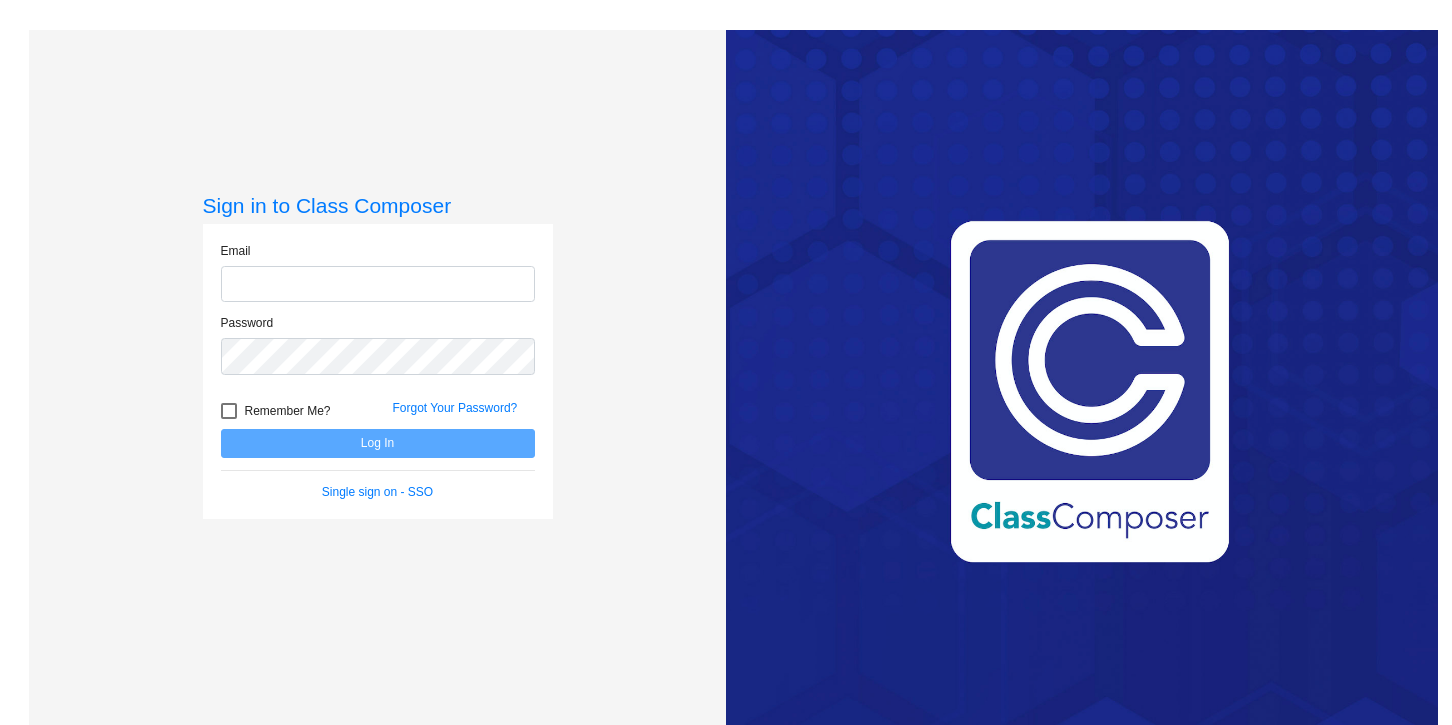 scroll, scrollTop: 0, scrollLeft: 0, axis: both 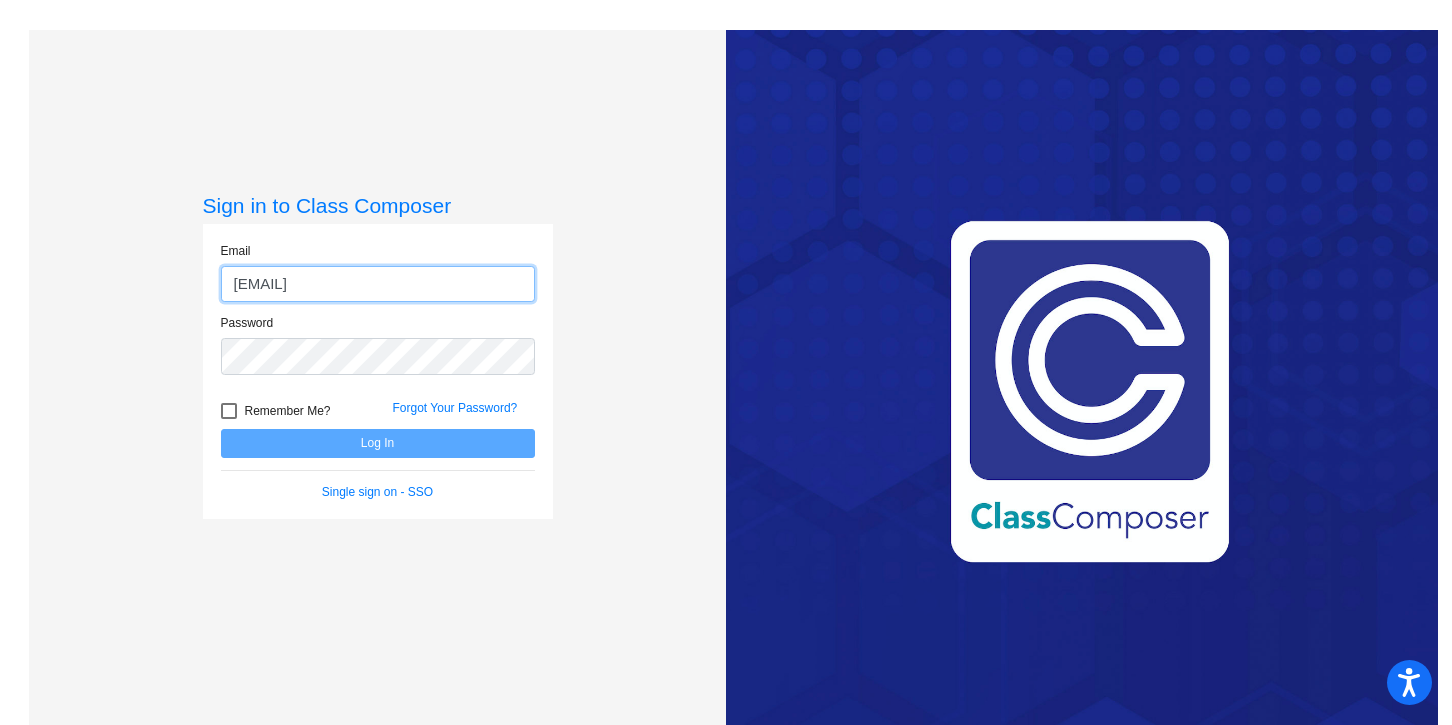 type on "[EMAIL]" 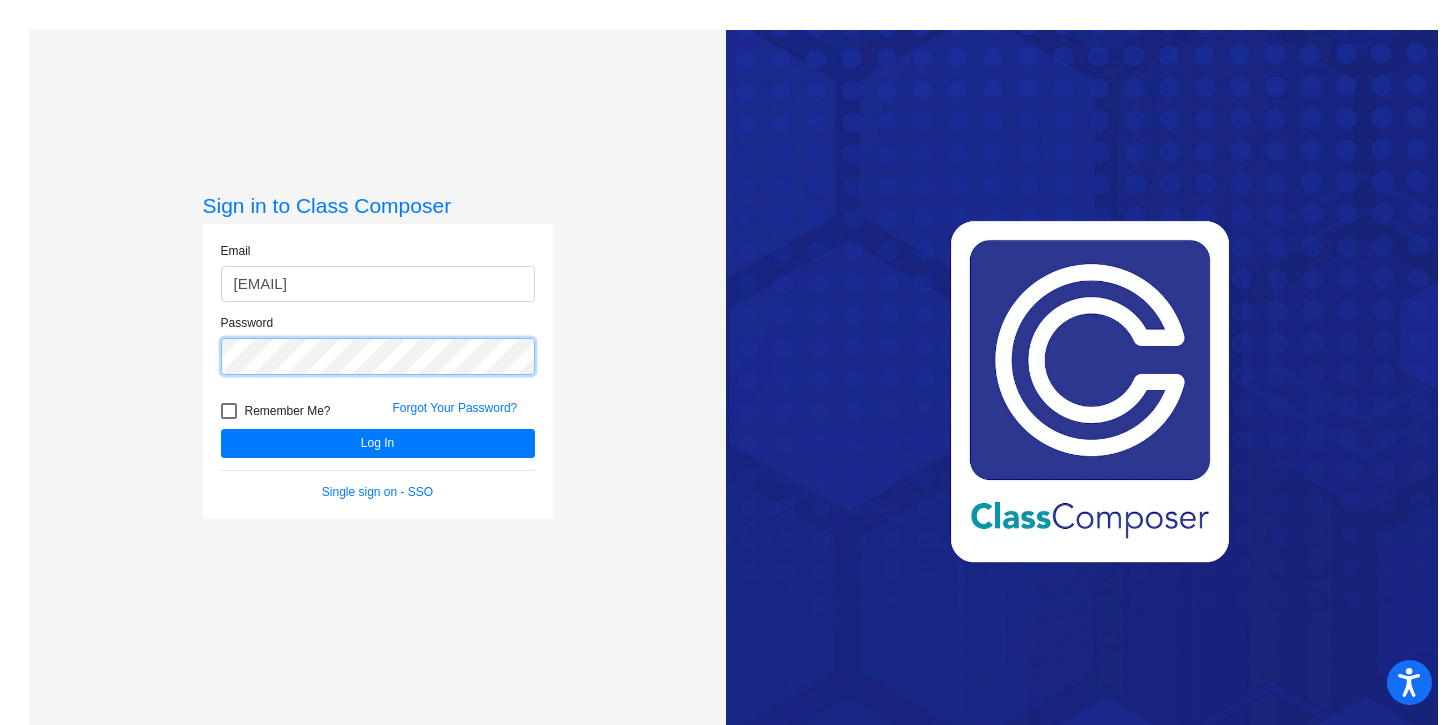 click on "Log In" 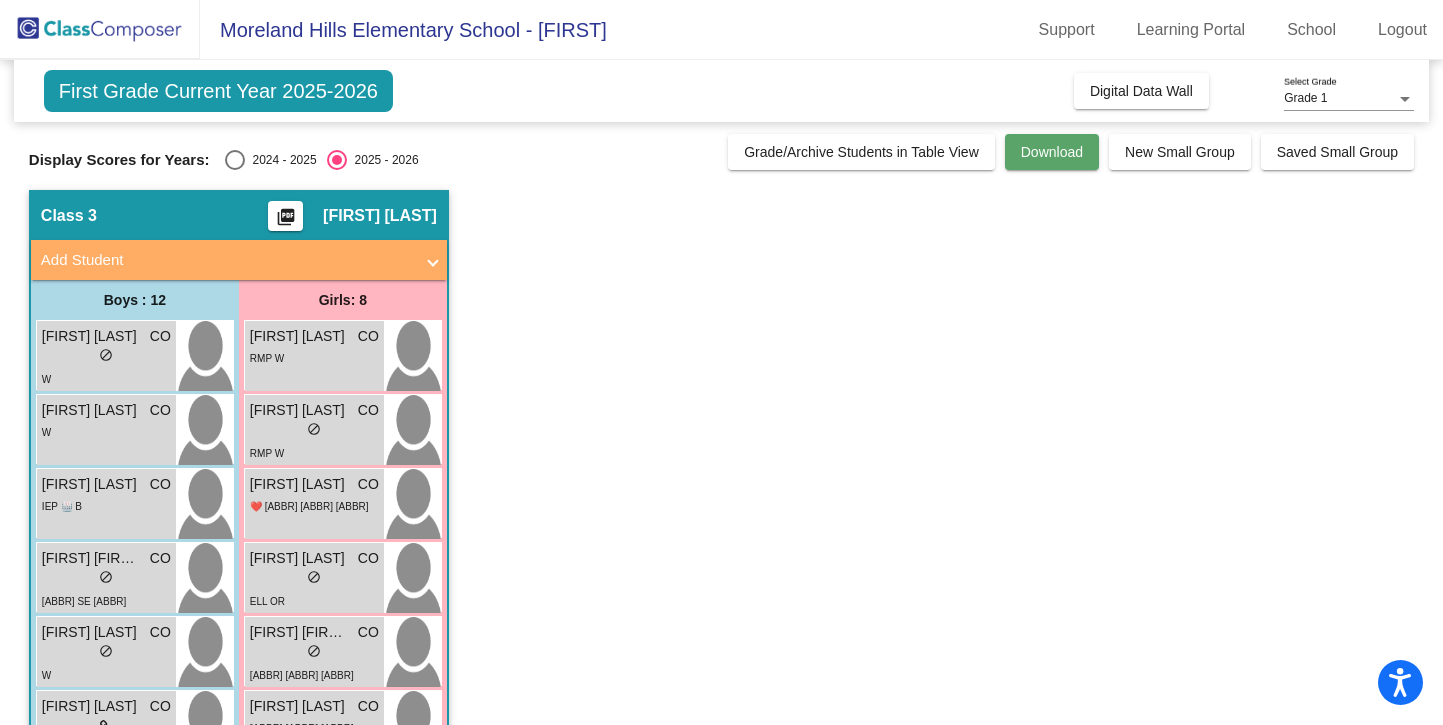 click on "Download" 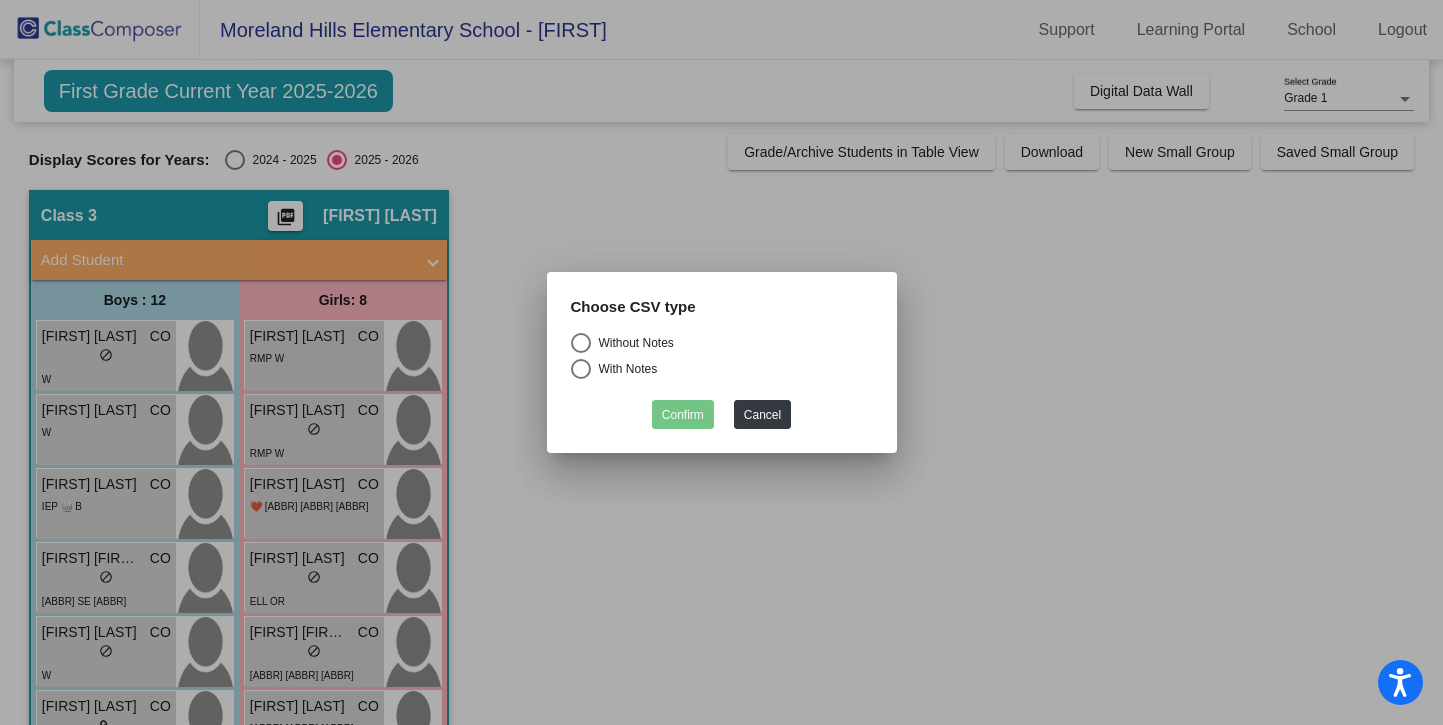 click at bounding box center (581, 343) 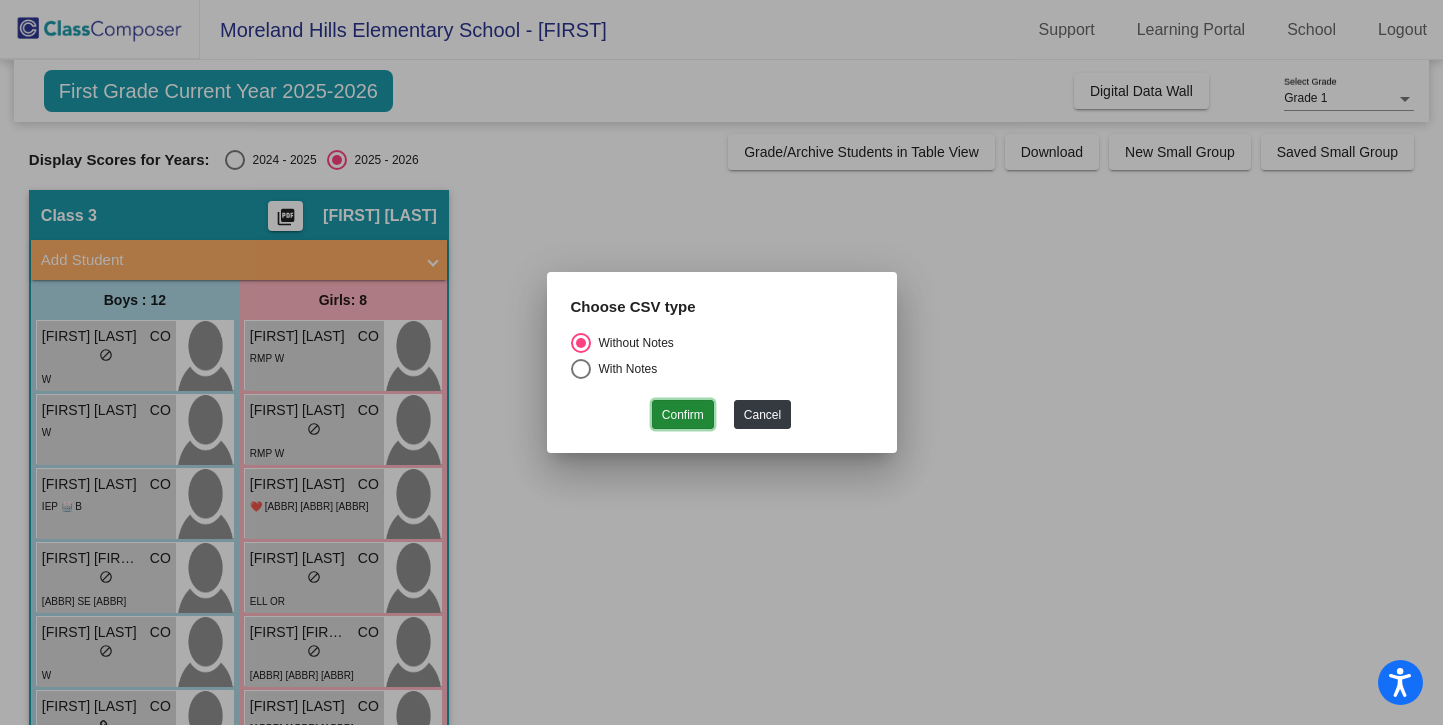click on "Confirm" at bounding box center [683, 414] 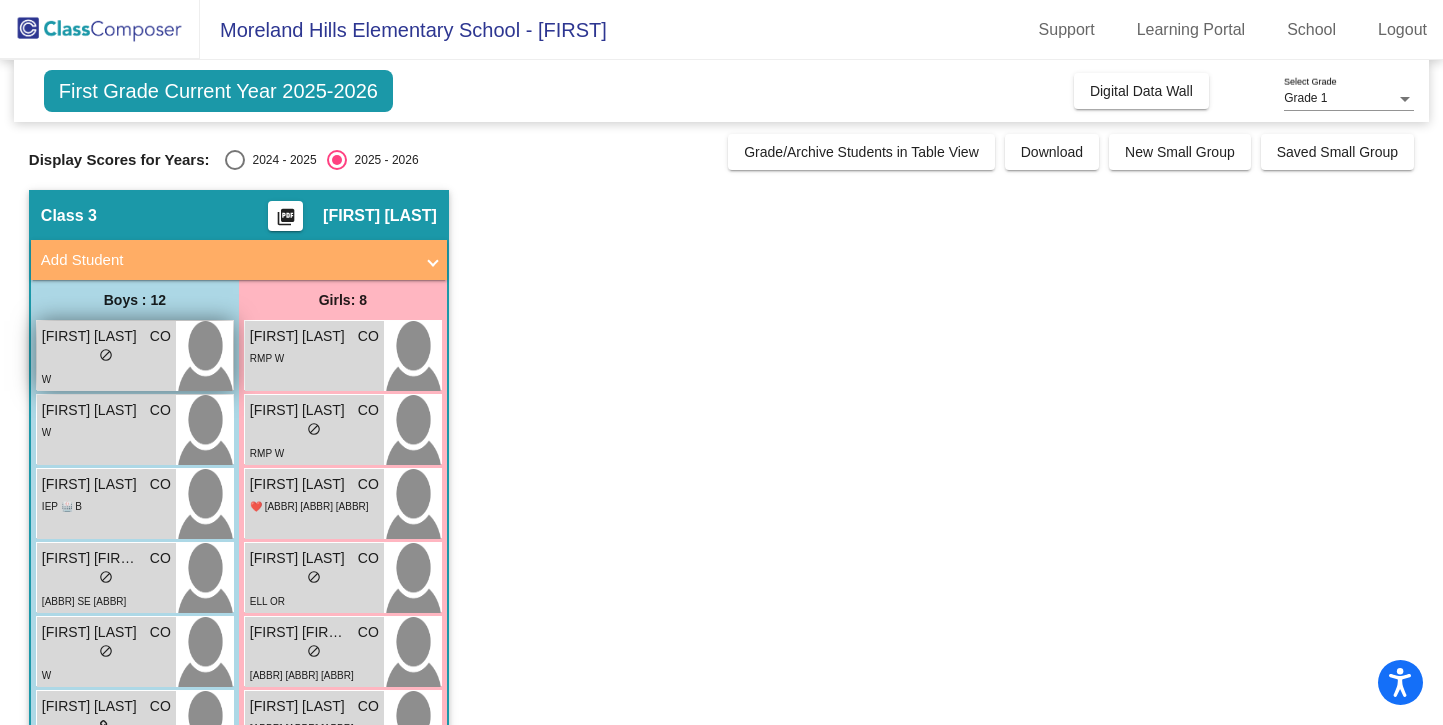 click on "[FIRST] [LAST]" at bounding box center (92, 336) 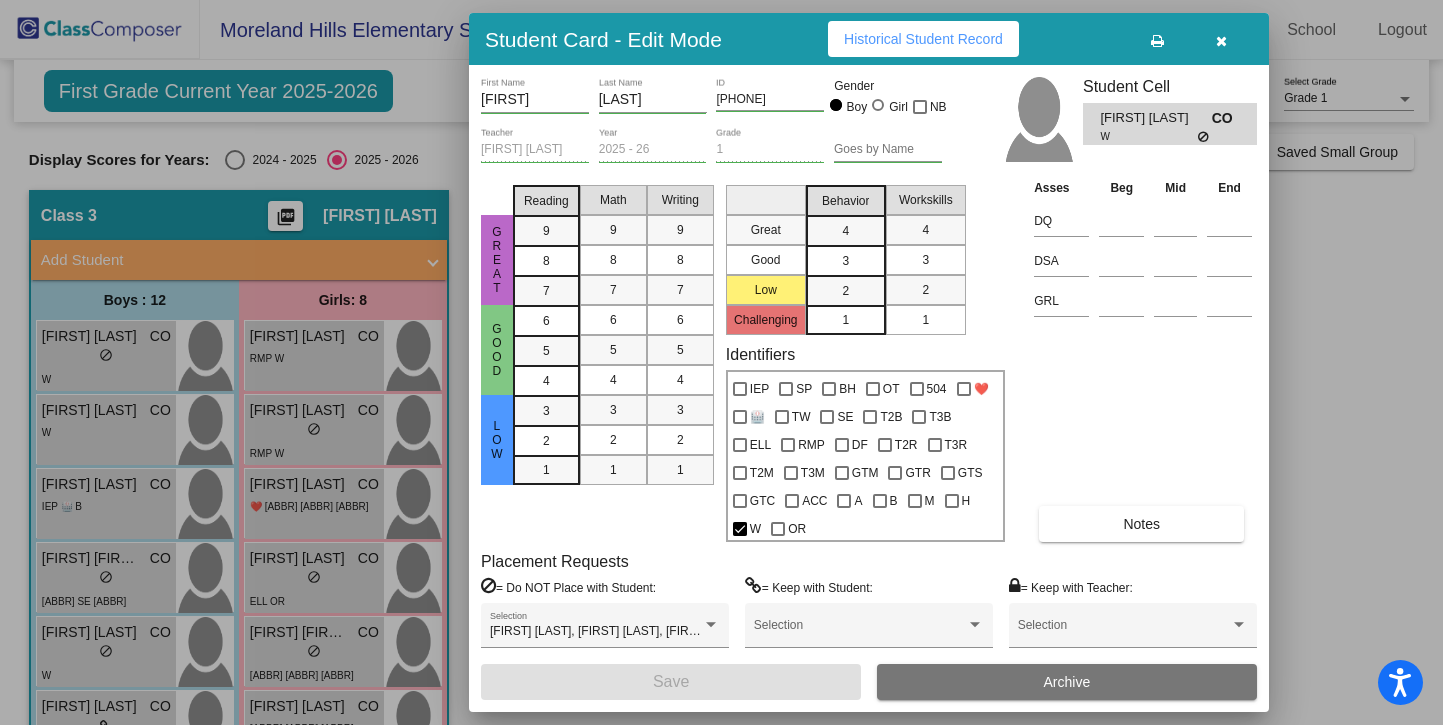 click at bounding box center [721, 362] 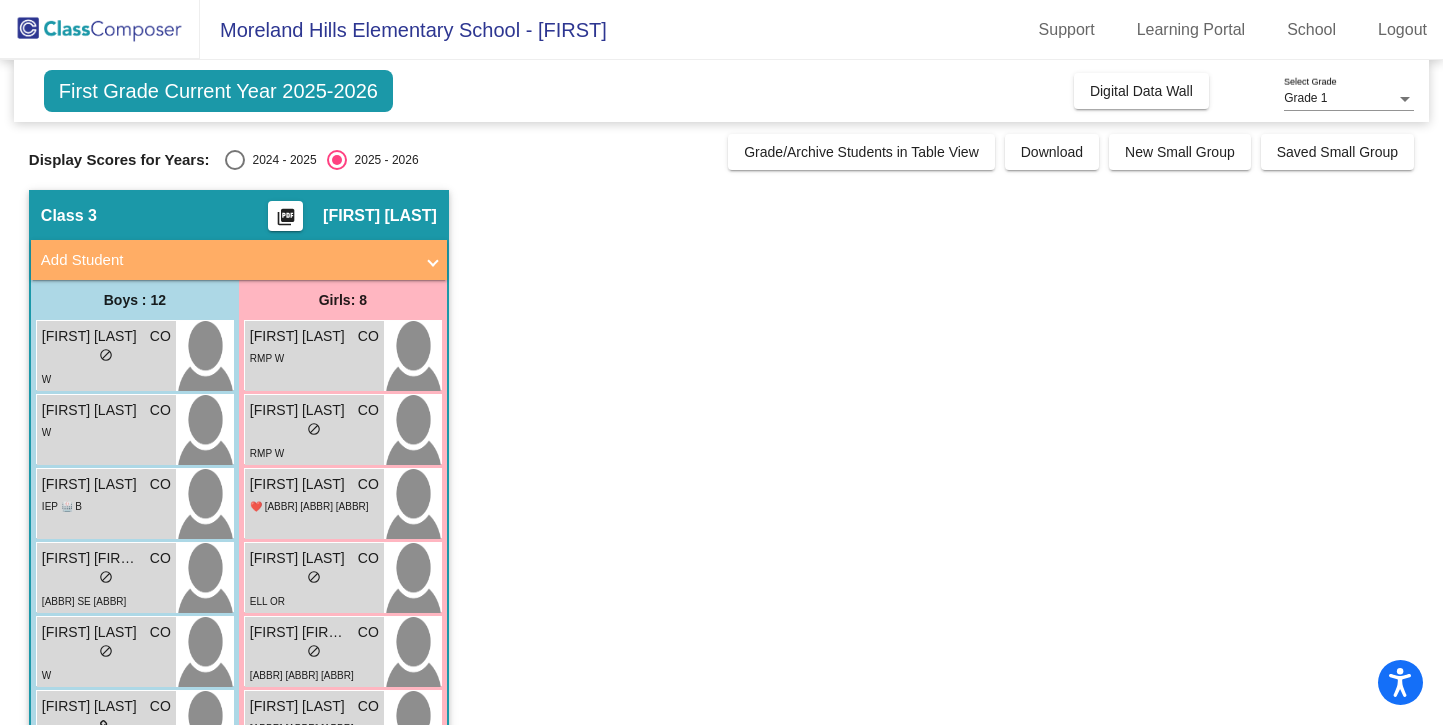 click on "[FIRST] [LAST]" at bounding box center [92, 410] 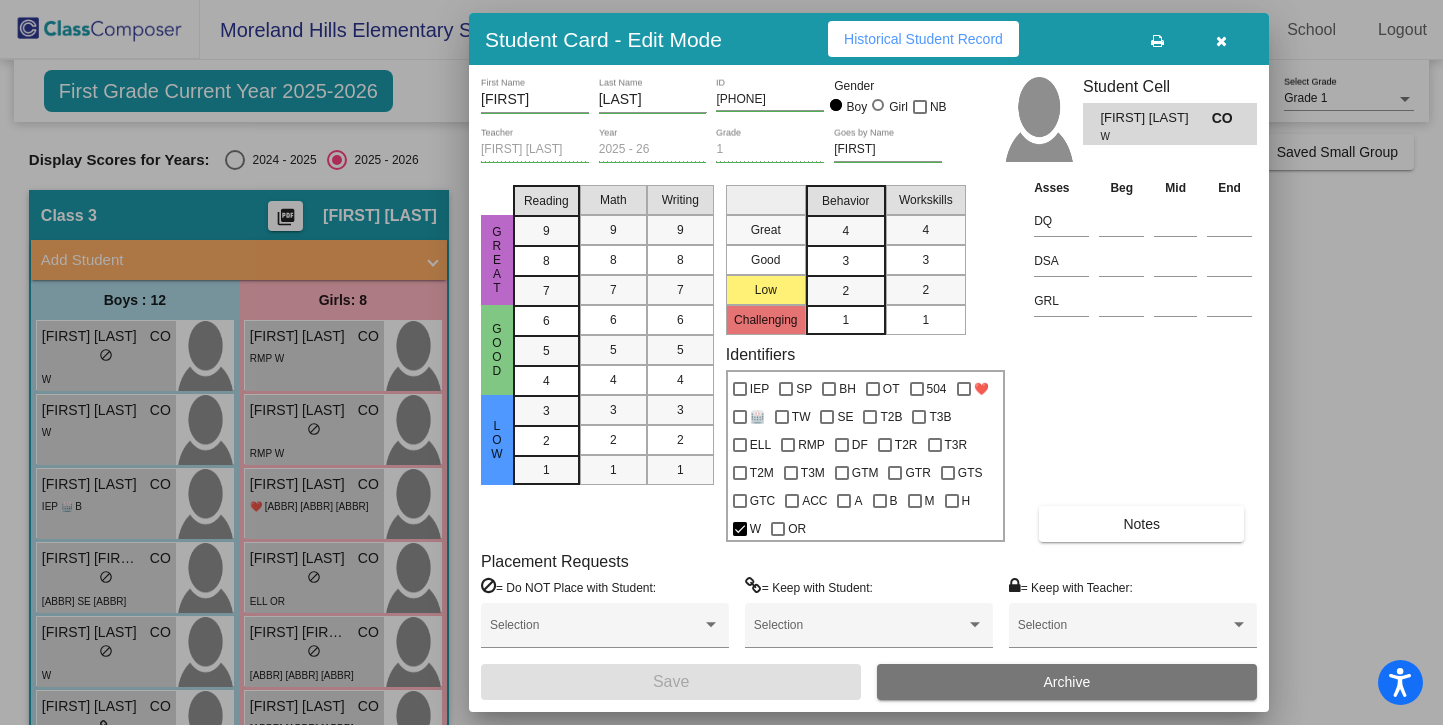 click at bounding box center [721, 362] 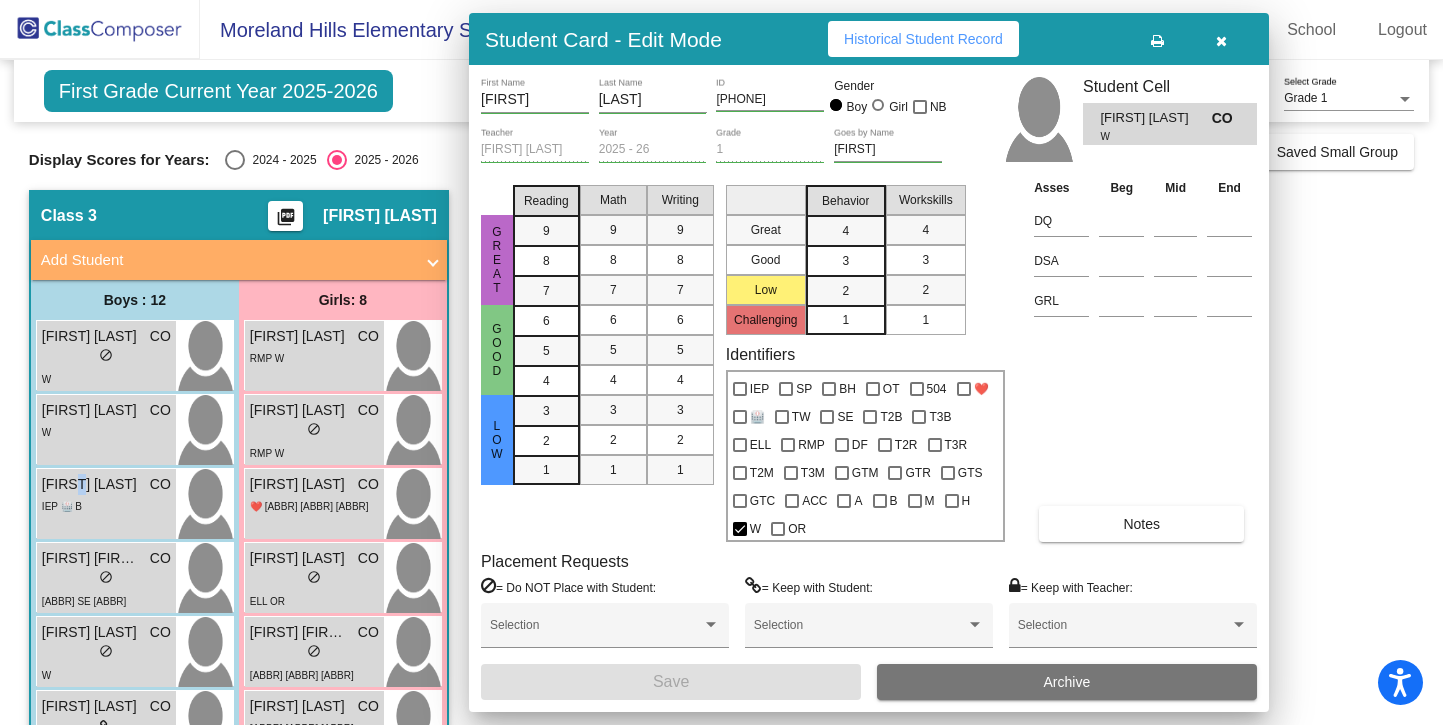 click on "[FIRST] [LAST]" at bounding box center [92, 484] 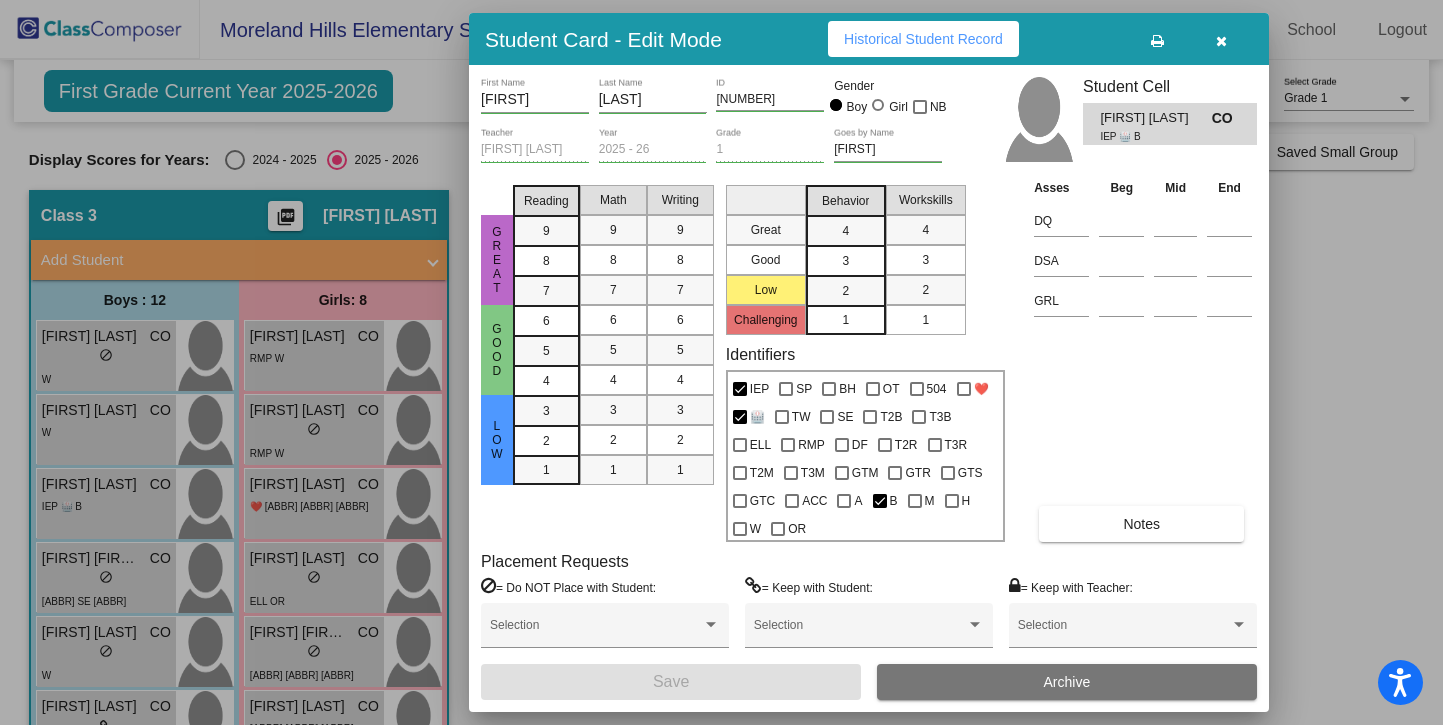 click at bounding box center [721, 362] 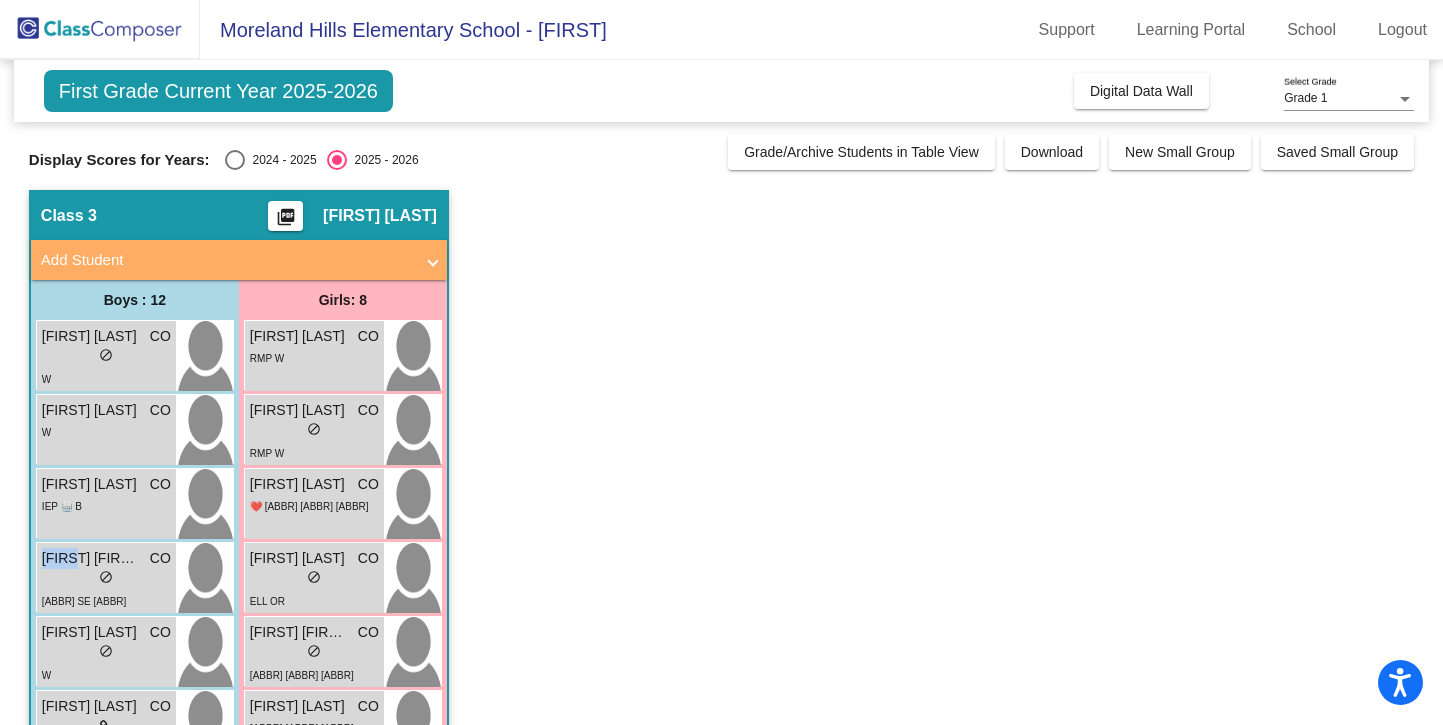 click on "[FIRST] [FIRST]" at bounding box center [92, 558] 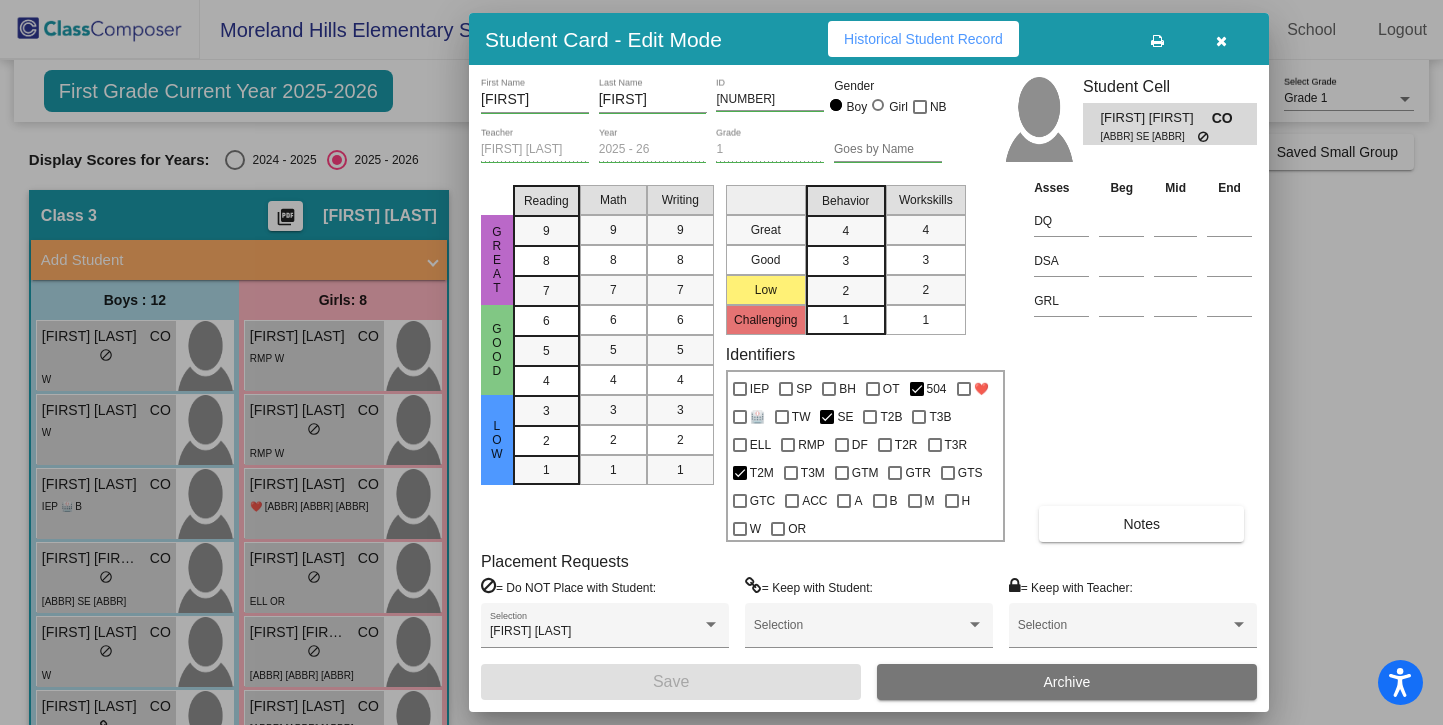 click at bounding box center [721, 362] 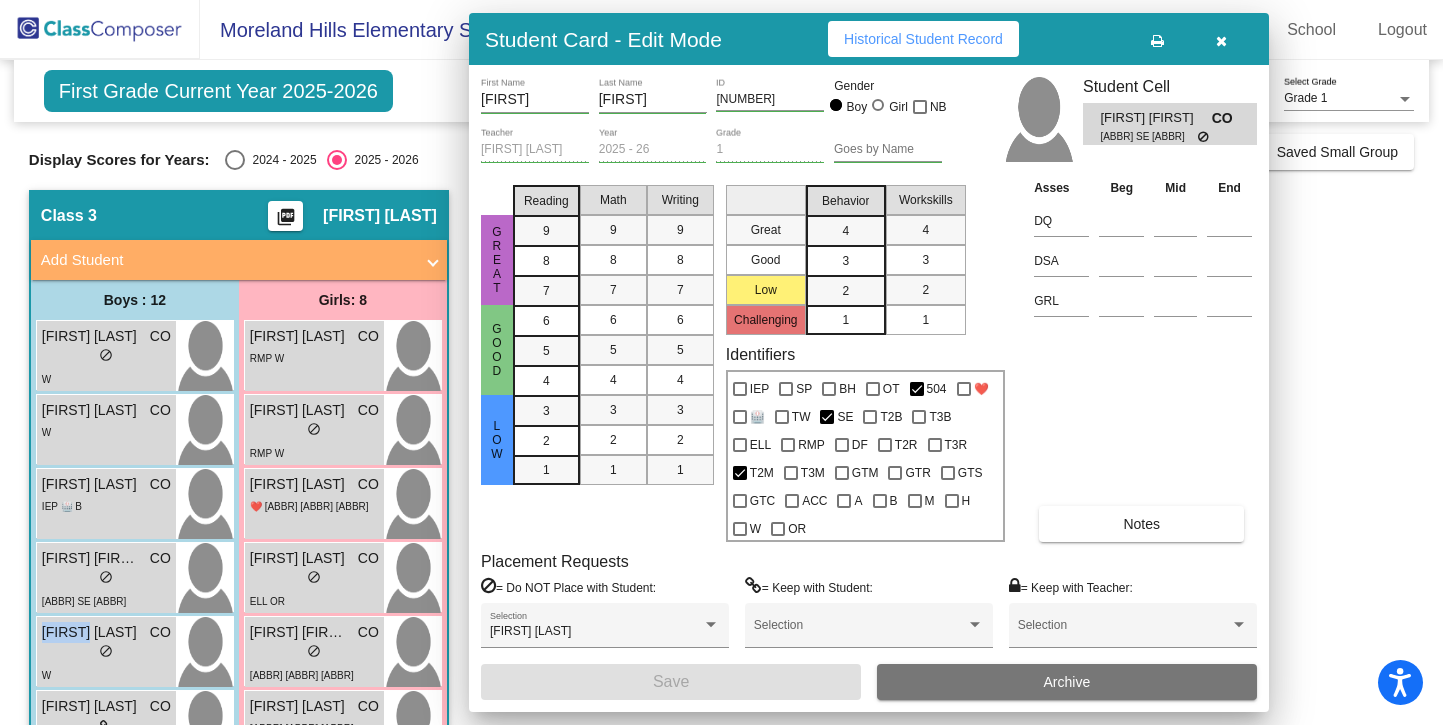 click on "[FIRST] [LAST]" at bounding box center (92, 632) 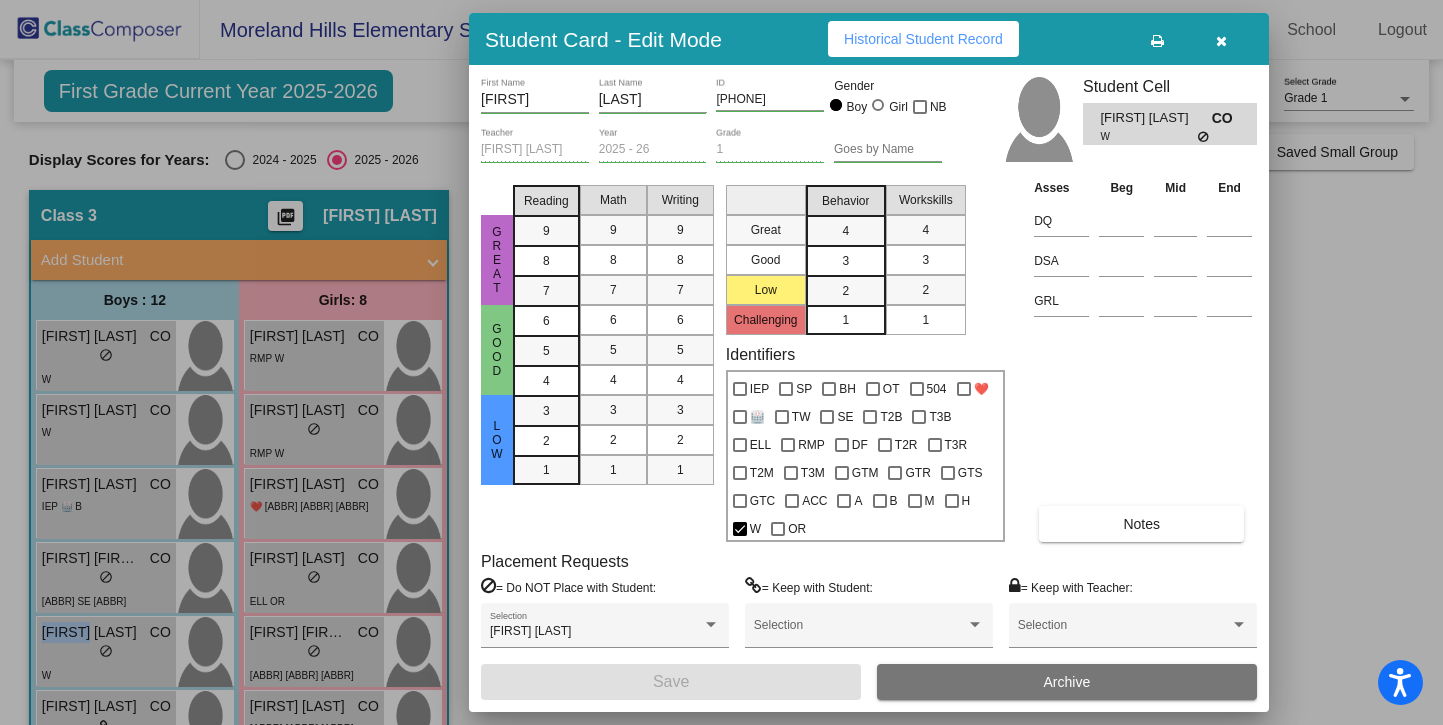 scroll, scrollTop: 0, scrollLeft: 0, axis: both 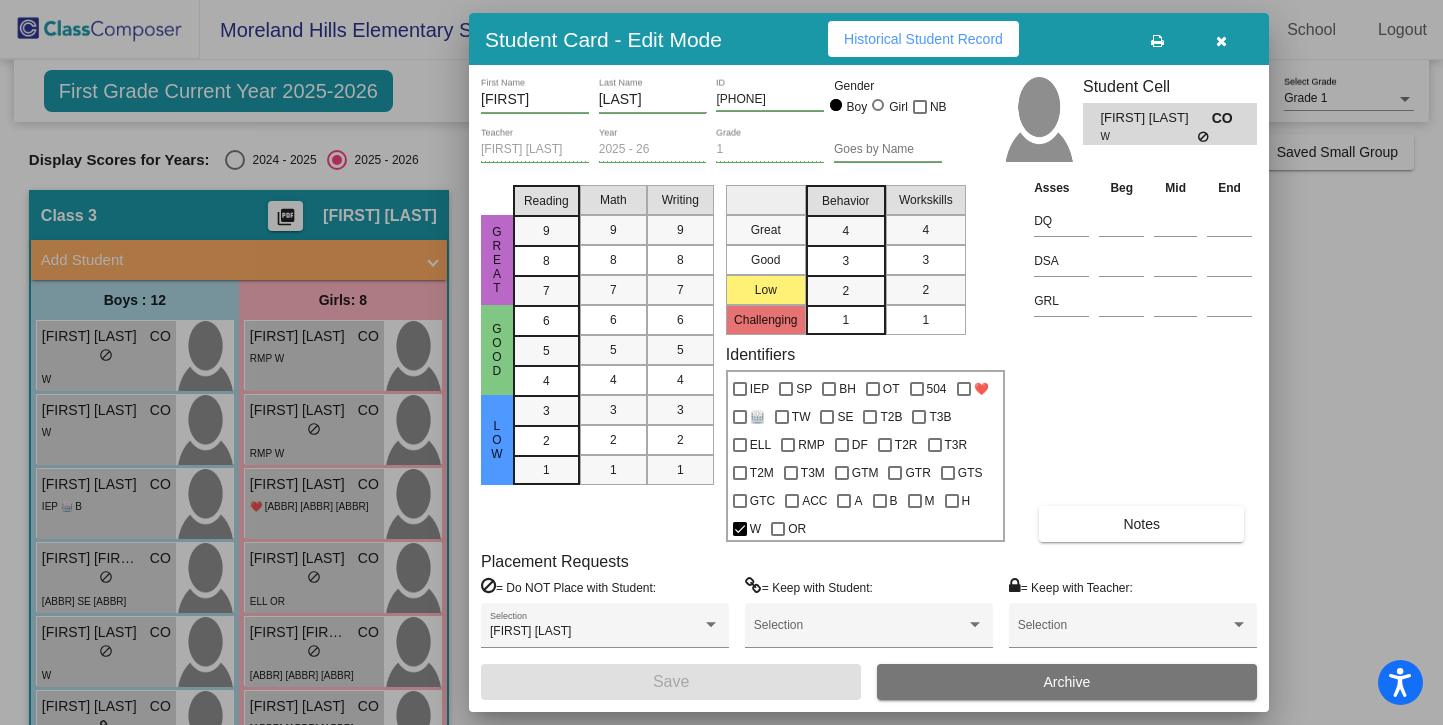 click at bounding box center [721, 362] 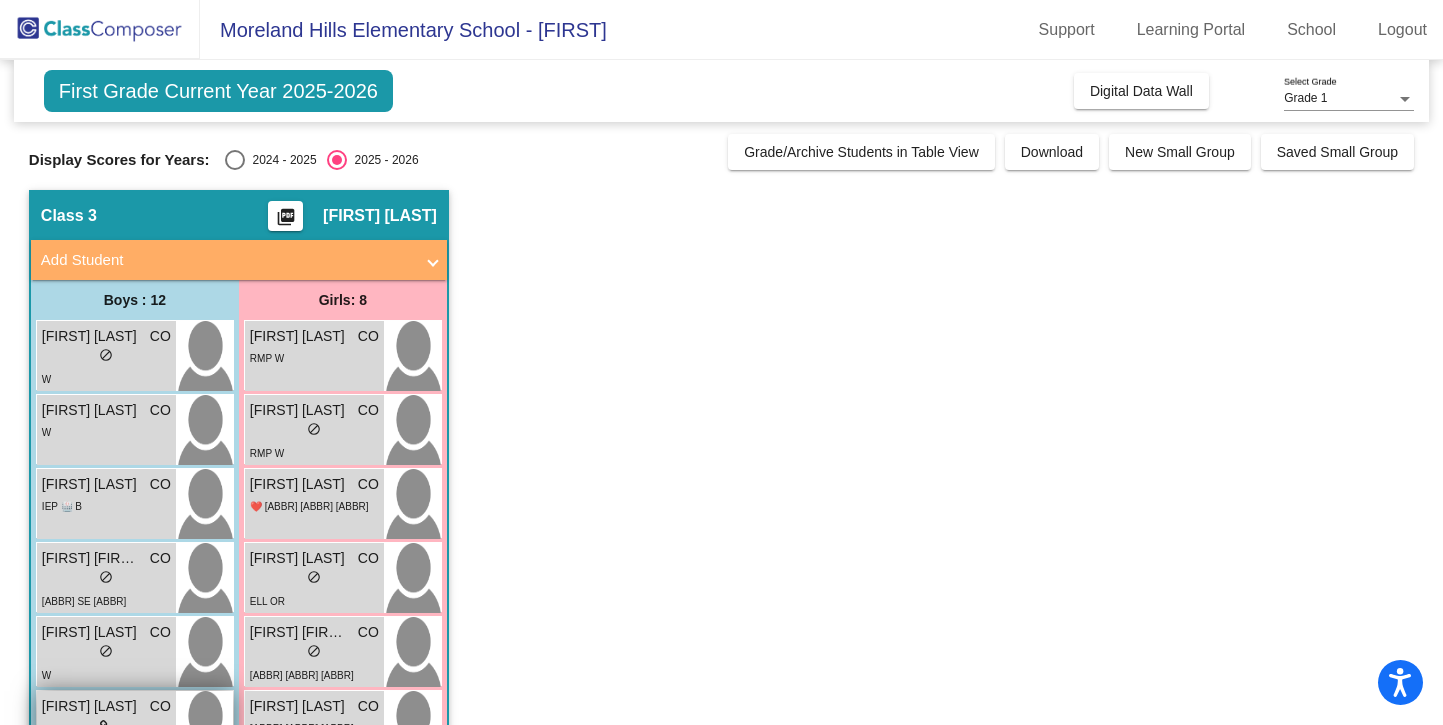click on "[FIRST] [LAST]" at bounding box center [92, 706] 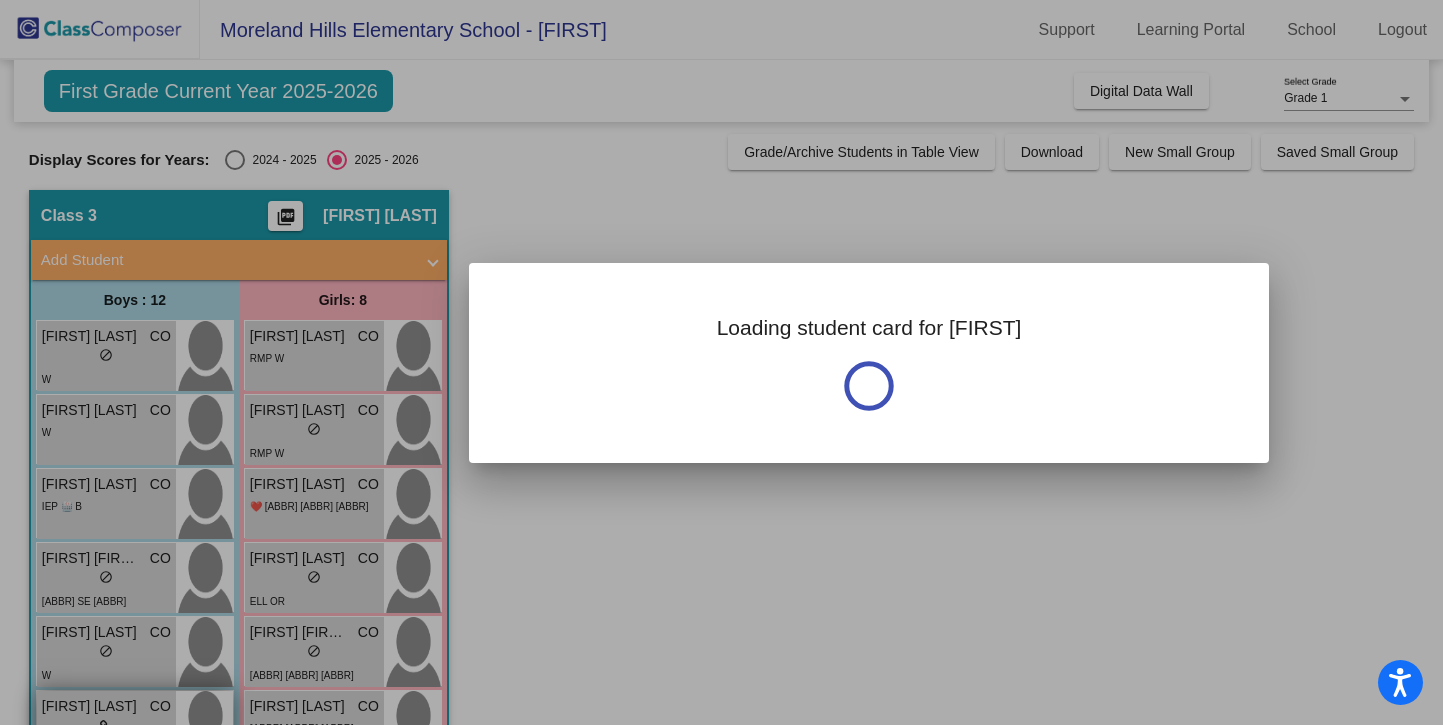 click at bounding box center [721, 362] 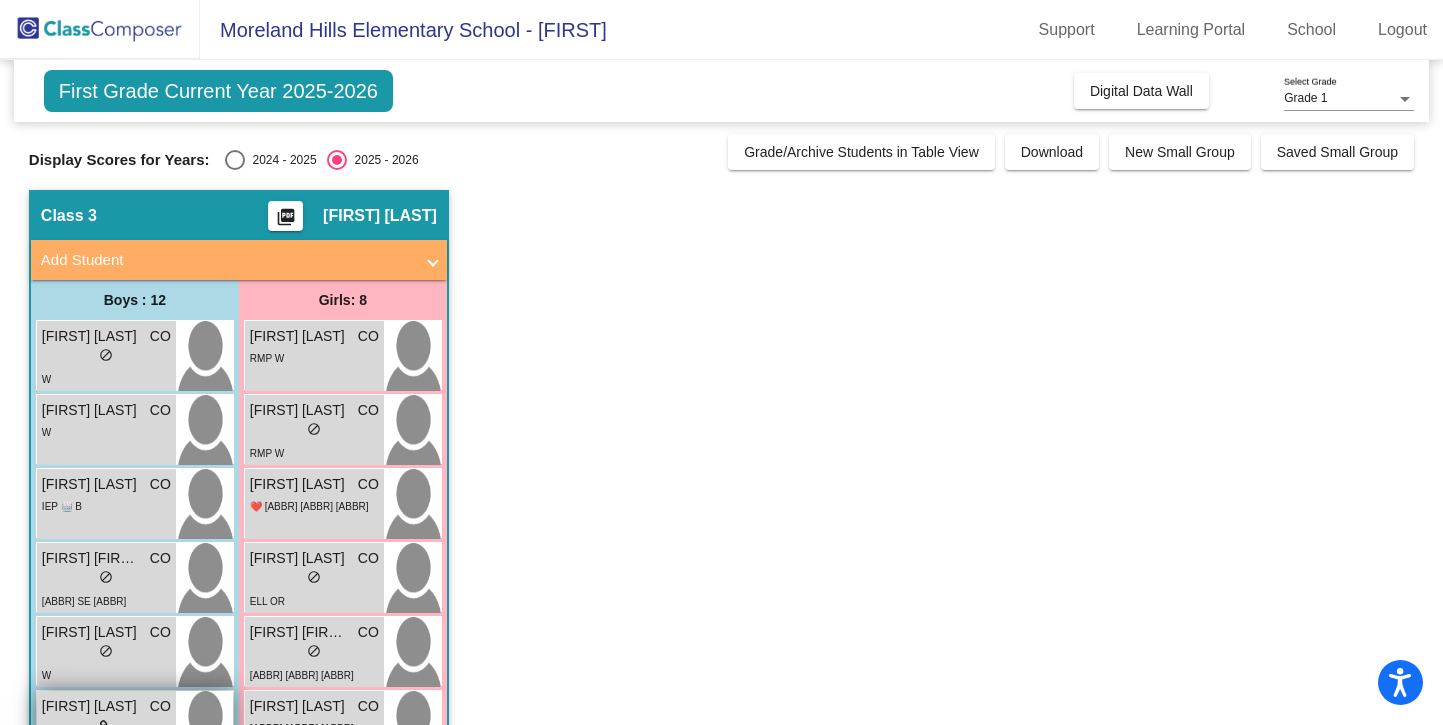 click on "[FIRST] [LAST]" at bounding box center [92, 706] 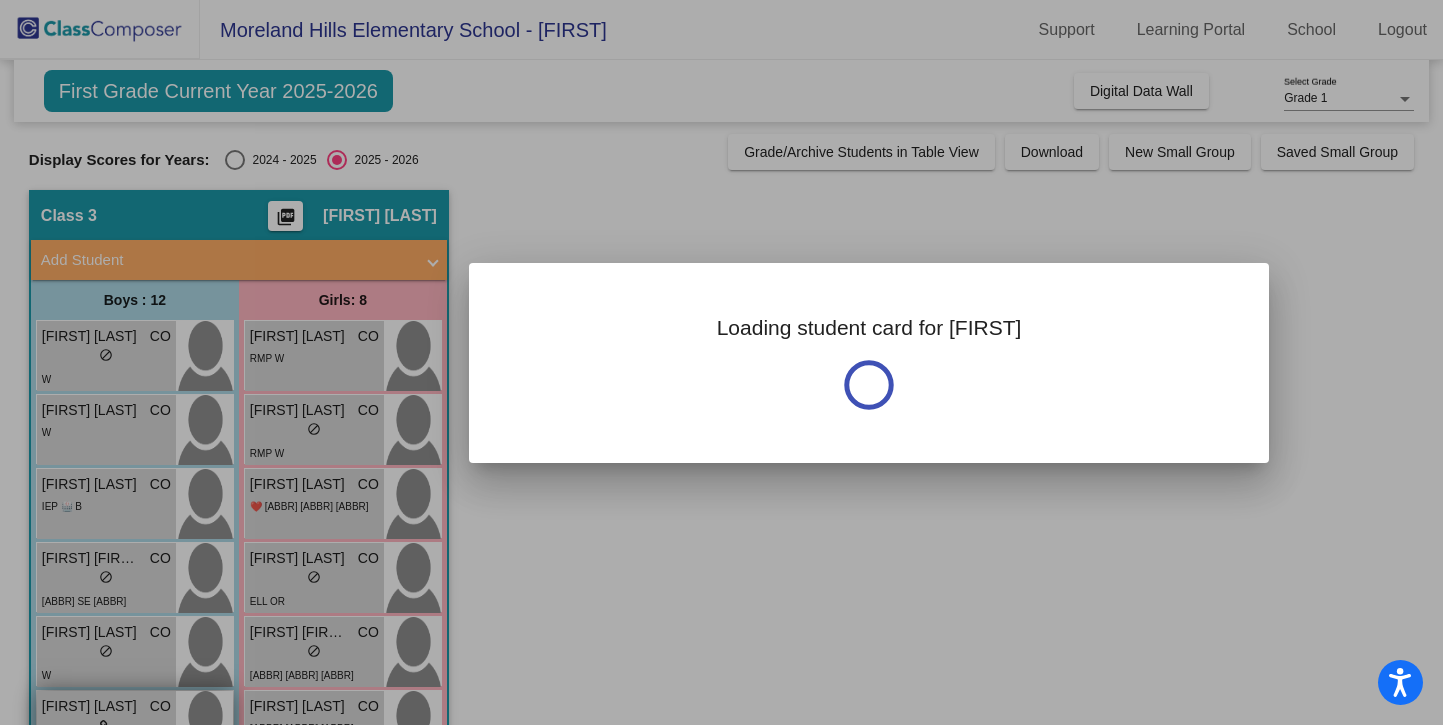 click at bounding box center [721, 362] 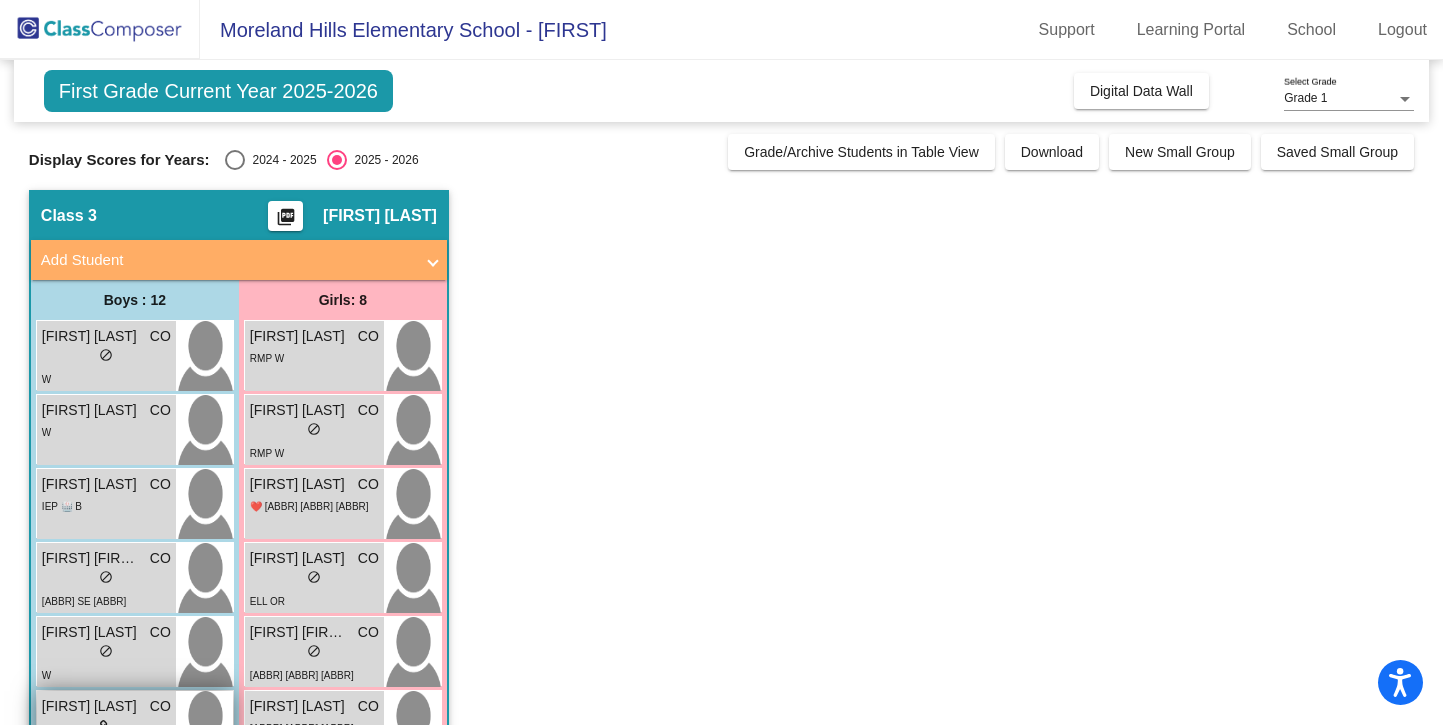 click on "[FIRST] [LAST]" at bounding box center (92, 706) 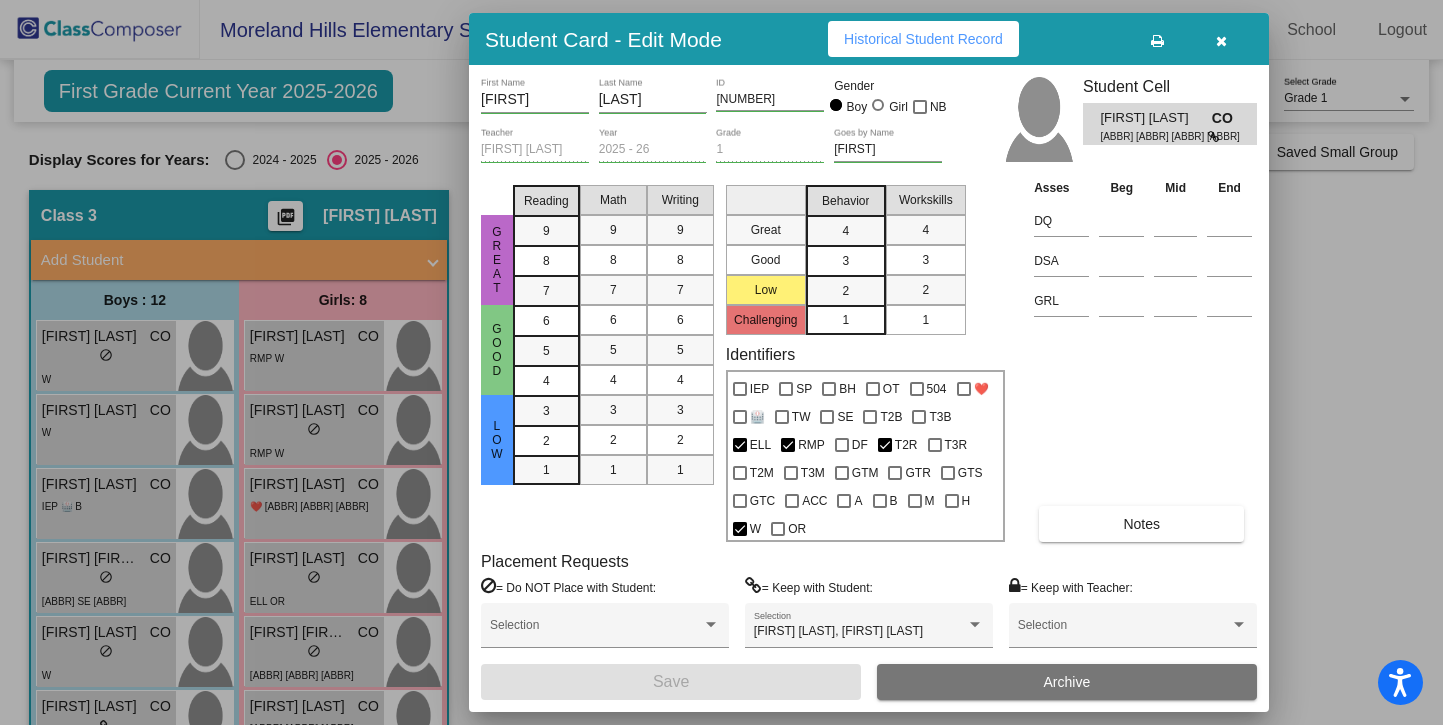 click at bounding box center [721, 362] 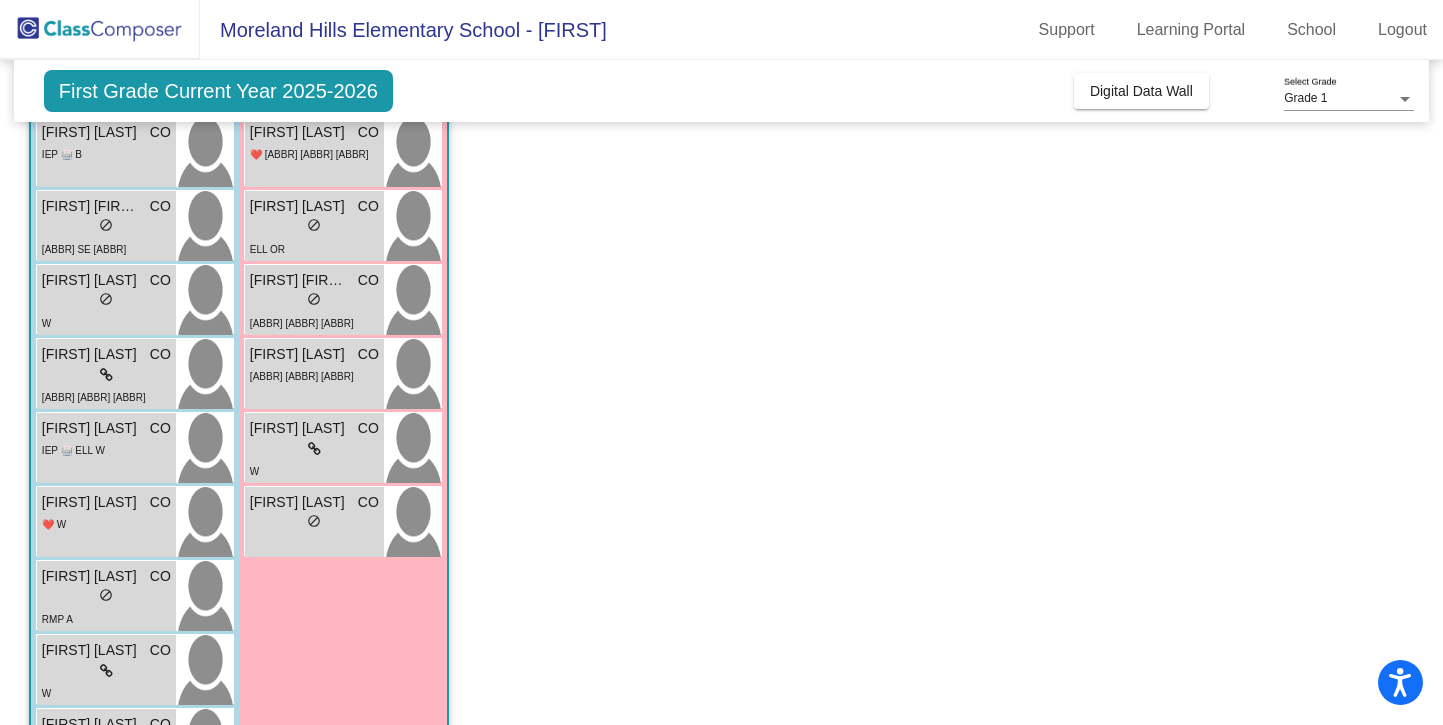 scroll, scrollTop: 362, scrollLeft: 0, axis: vertical 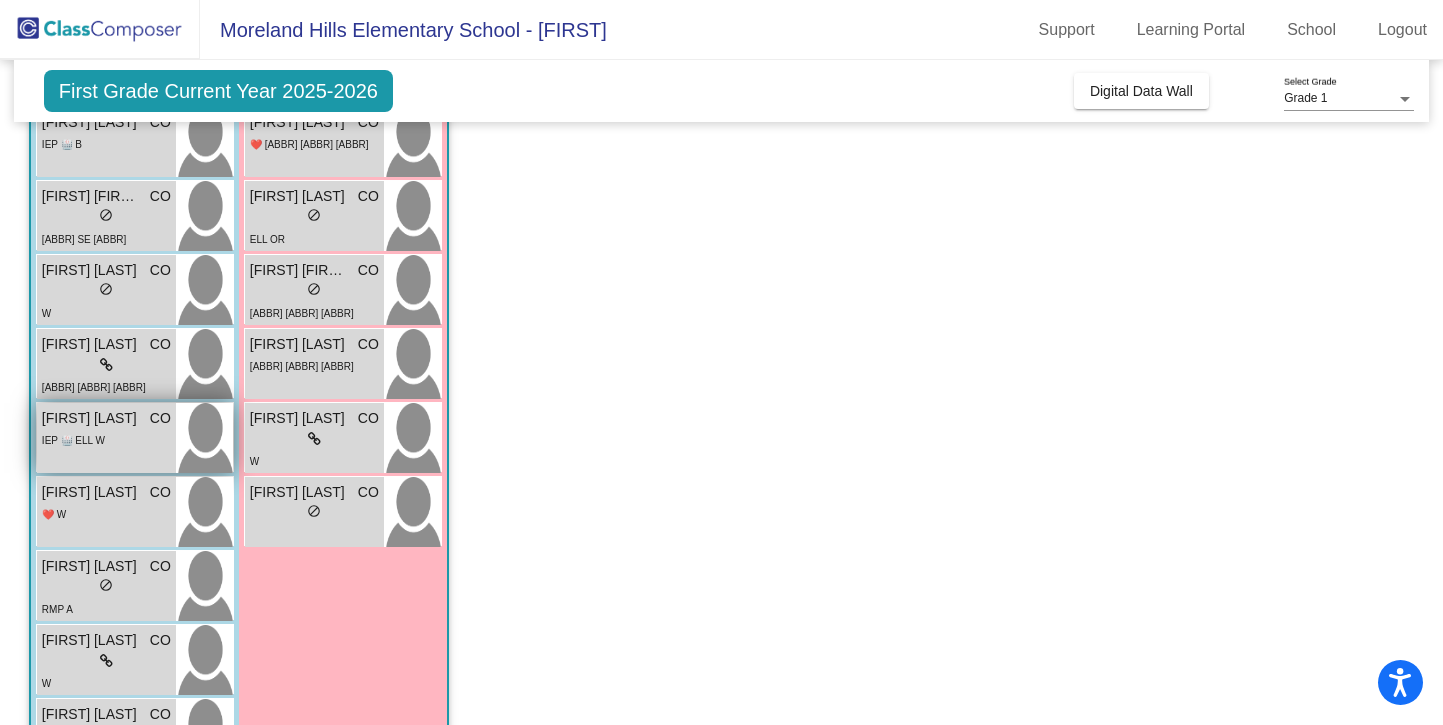 click on "IEP 🏥 ELL W" at bounding box center (106, 439) 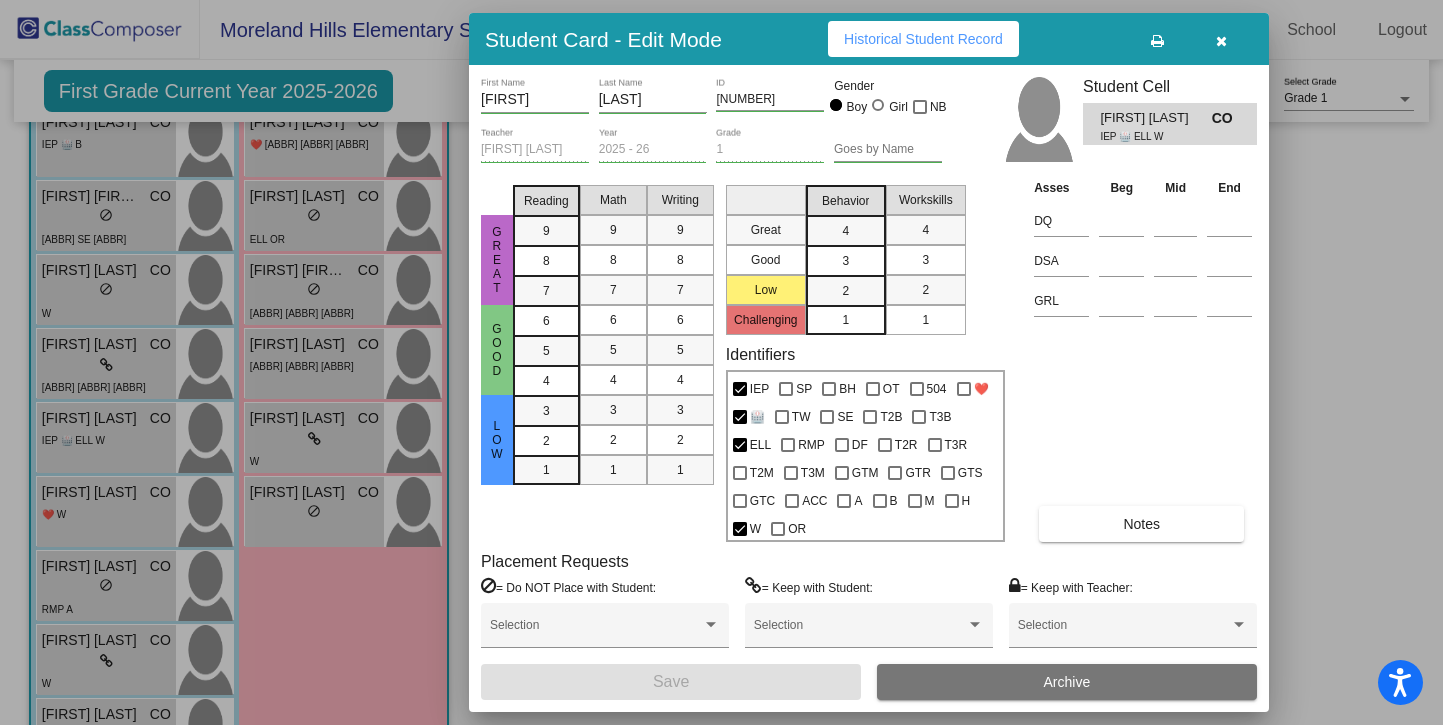 click at bounding box center (721, 362) 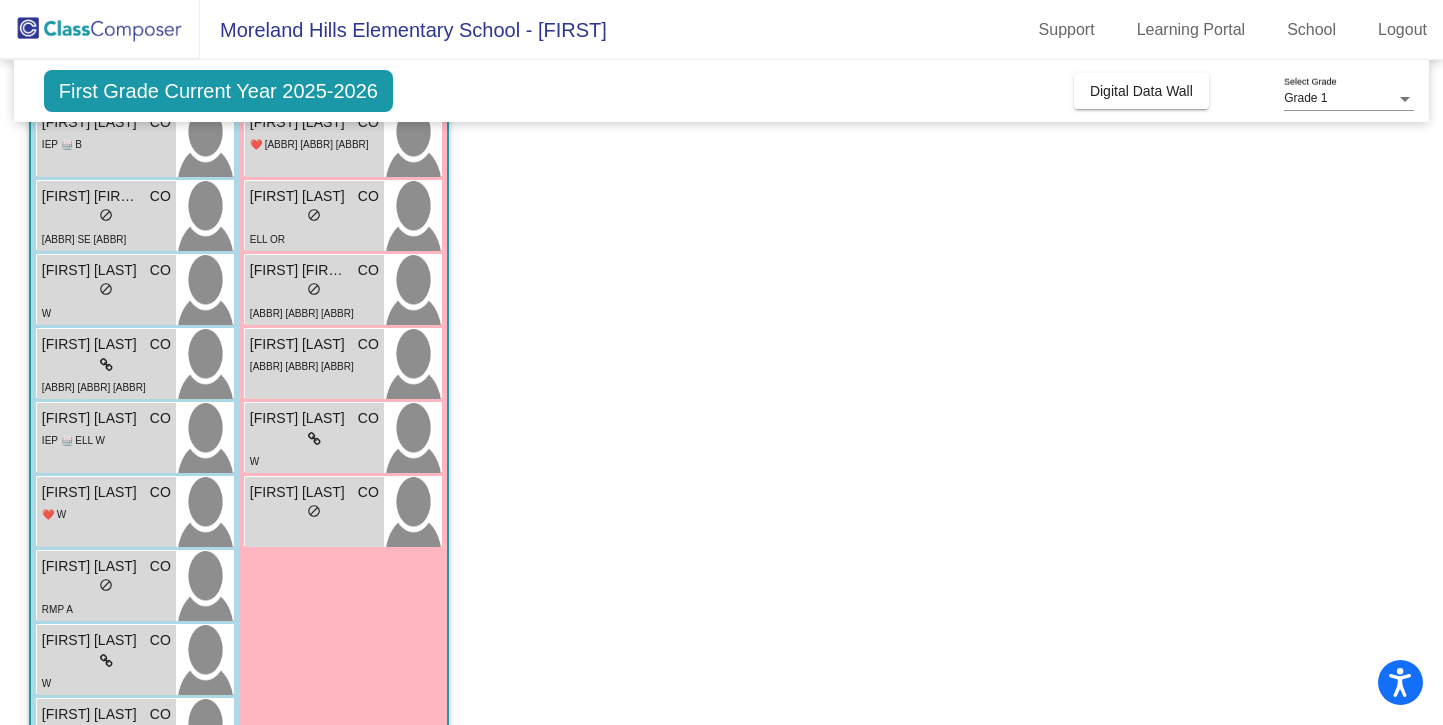 click on "Loading student card for [FIRST] [LAST] CO lock do_not_disturb_alt W [FIRST] [LAST] CO lock do_not_disturb_alt IEP 🏥 B [FIRST] [LAST] CO lock do_not_disturb_alt 504 SE T2M [FIRST] [LAST] CO lock do_not_disturb_alt W [FIRST] [LAST] CO lock do_not_disturb_alt ELL RMP T2R W [FIRST] [LAST] CO lock do_not_disturb_alt IEP 🏥 ELL W [FIRST] [LAST] CO lock do_not_disturb_alt ❤️ W [FIRST] [LAST] CO lock do_not_disturb_alt RMP A [FIRST] [LAST] CO lock do_not_disturb_alt W [FIRST] [LAST] CO lock do_not_disturb_alt T2B W [FIRST] [LAST] CO lock do_not_disturb_alt IEP ELL W" at bounding box center [135, 402] 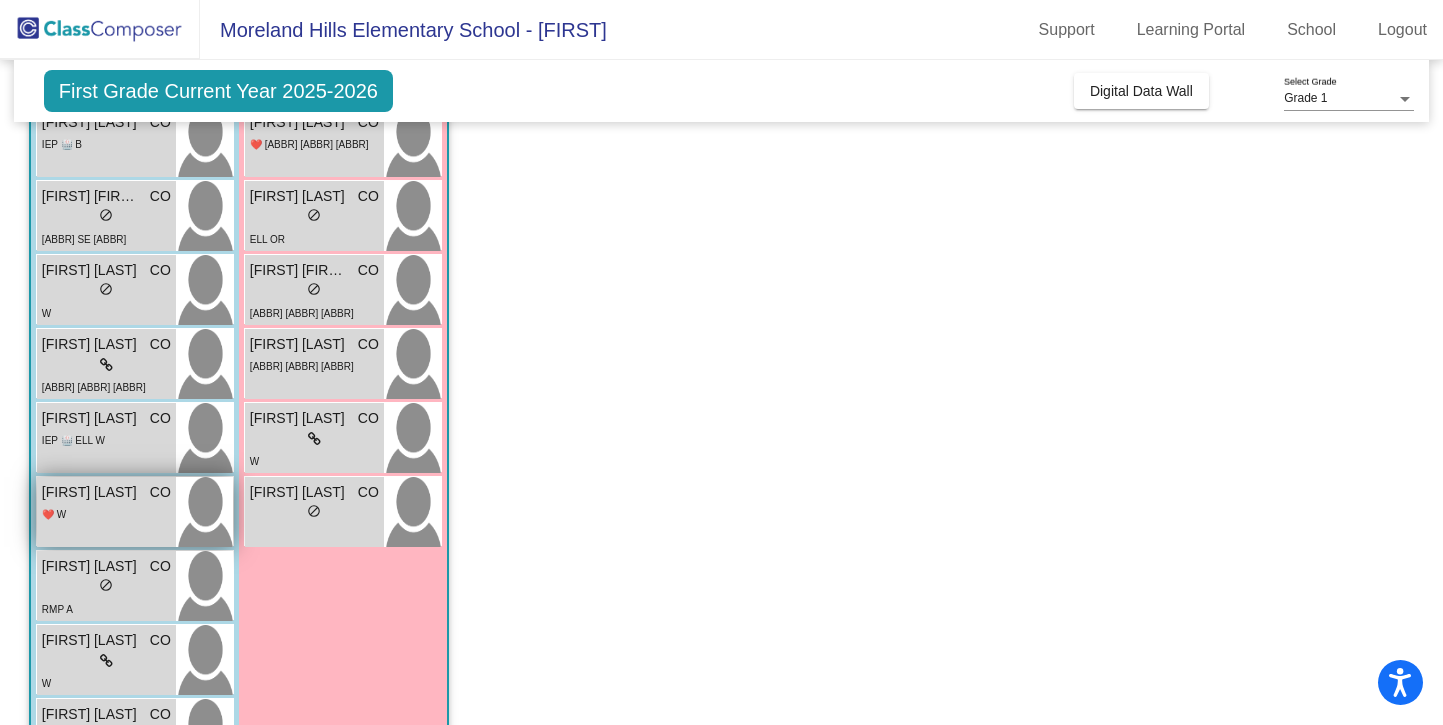 click on "[FIRST] [LAST]" at bounding box center (92, 492) 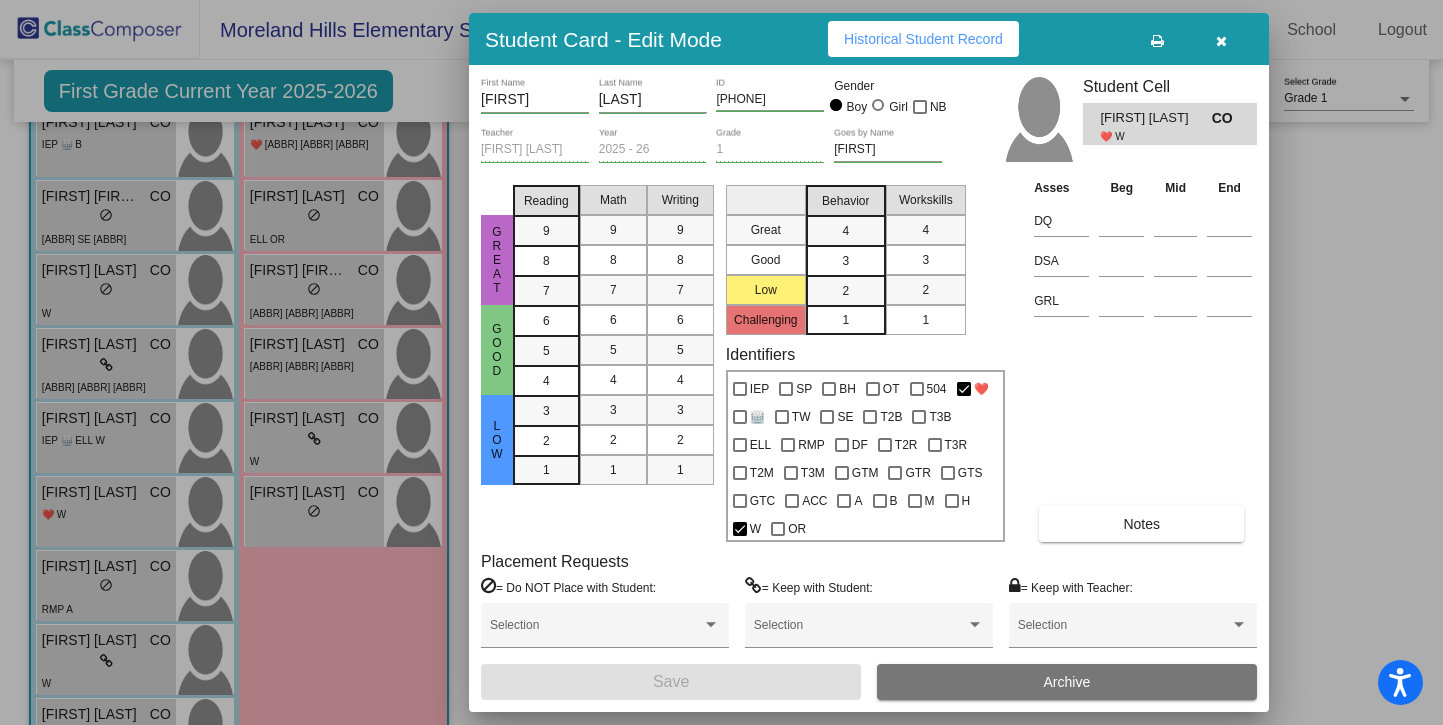 click at bounding box center (721, 362) 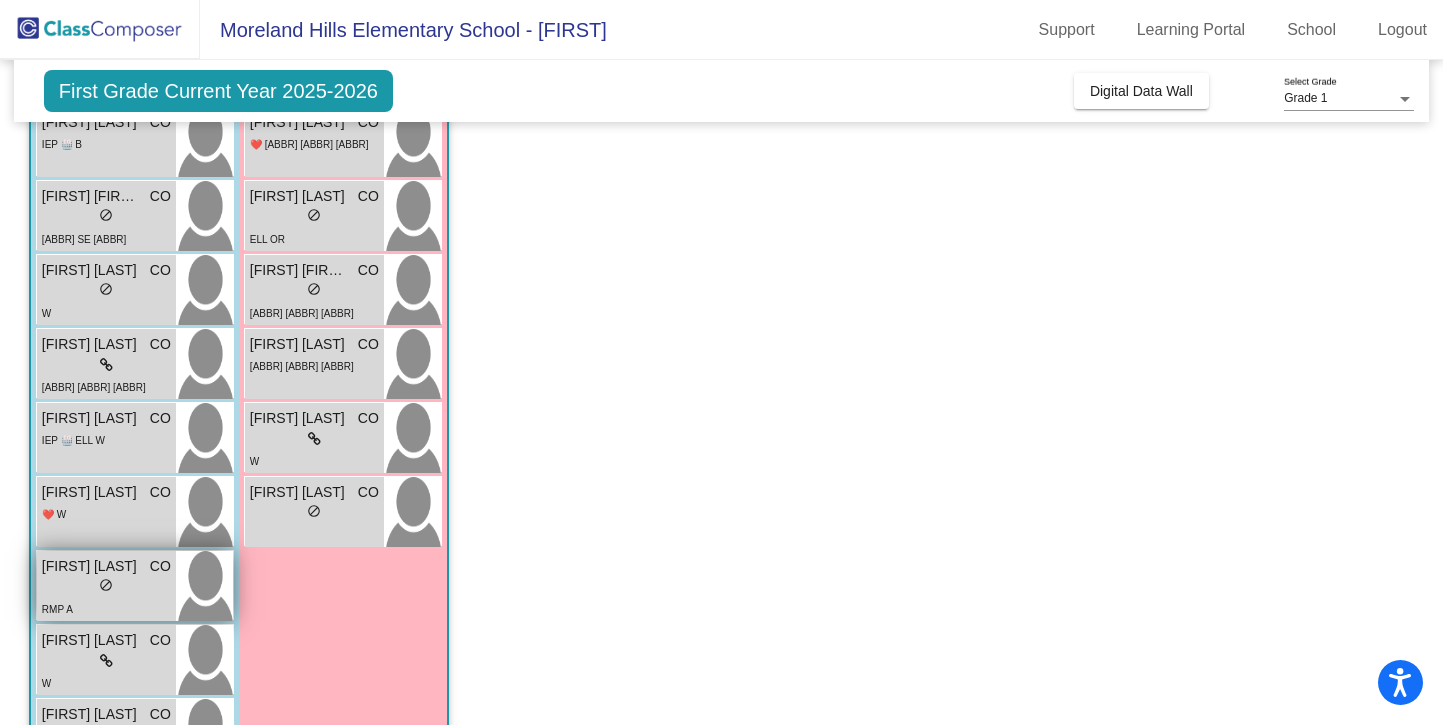 click on "RMP A" at bounding box center [106, 608] 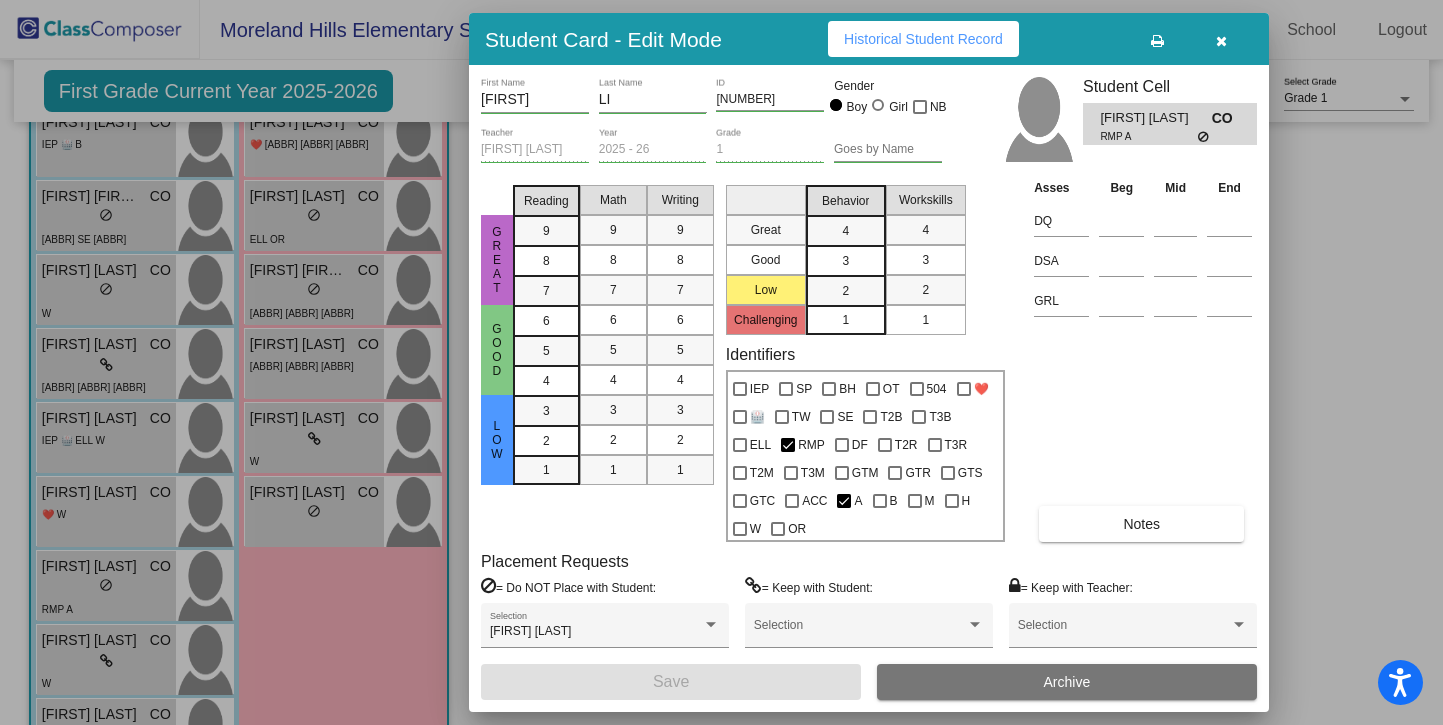 click at bounding box center (721, 362) 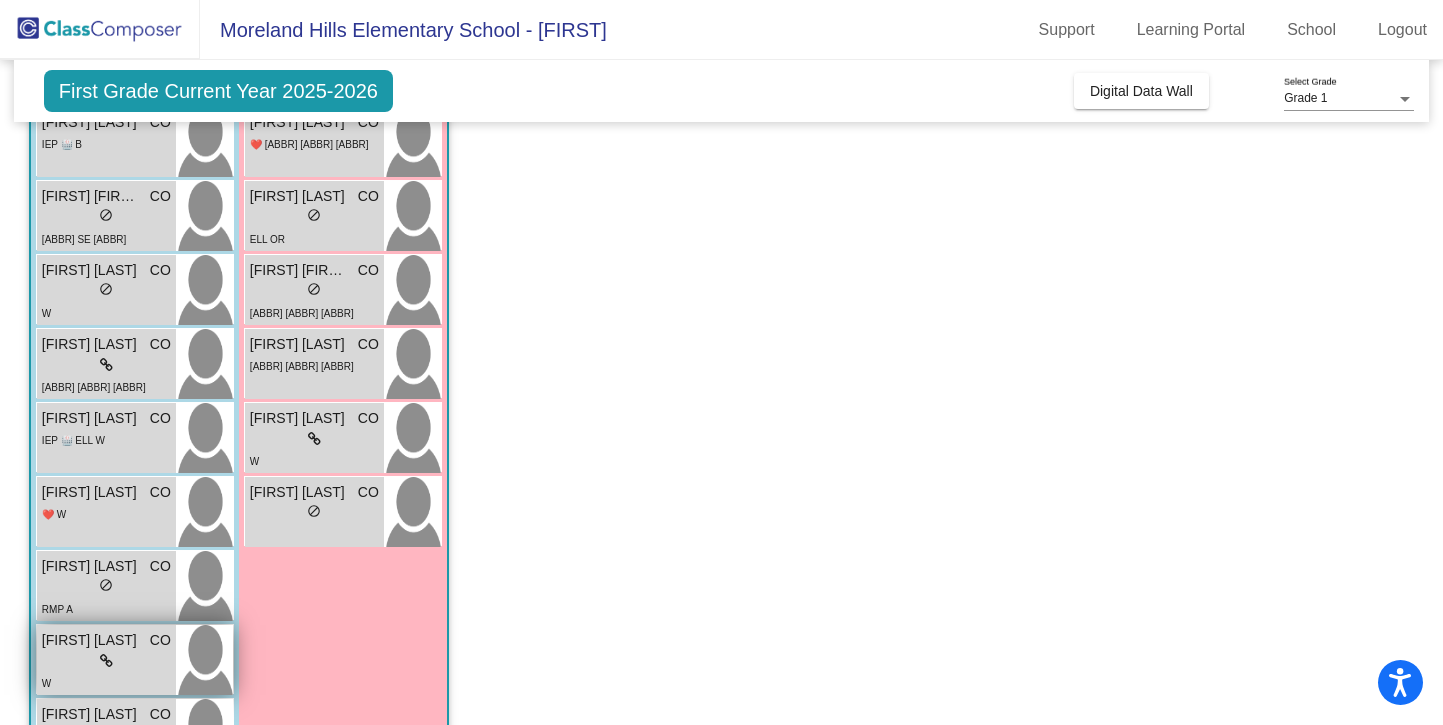click on "lock do_not_disturb_alt" at bounding box center (106, 661) 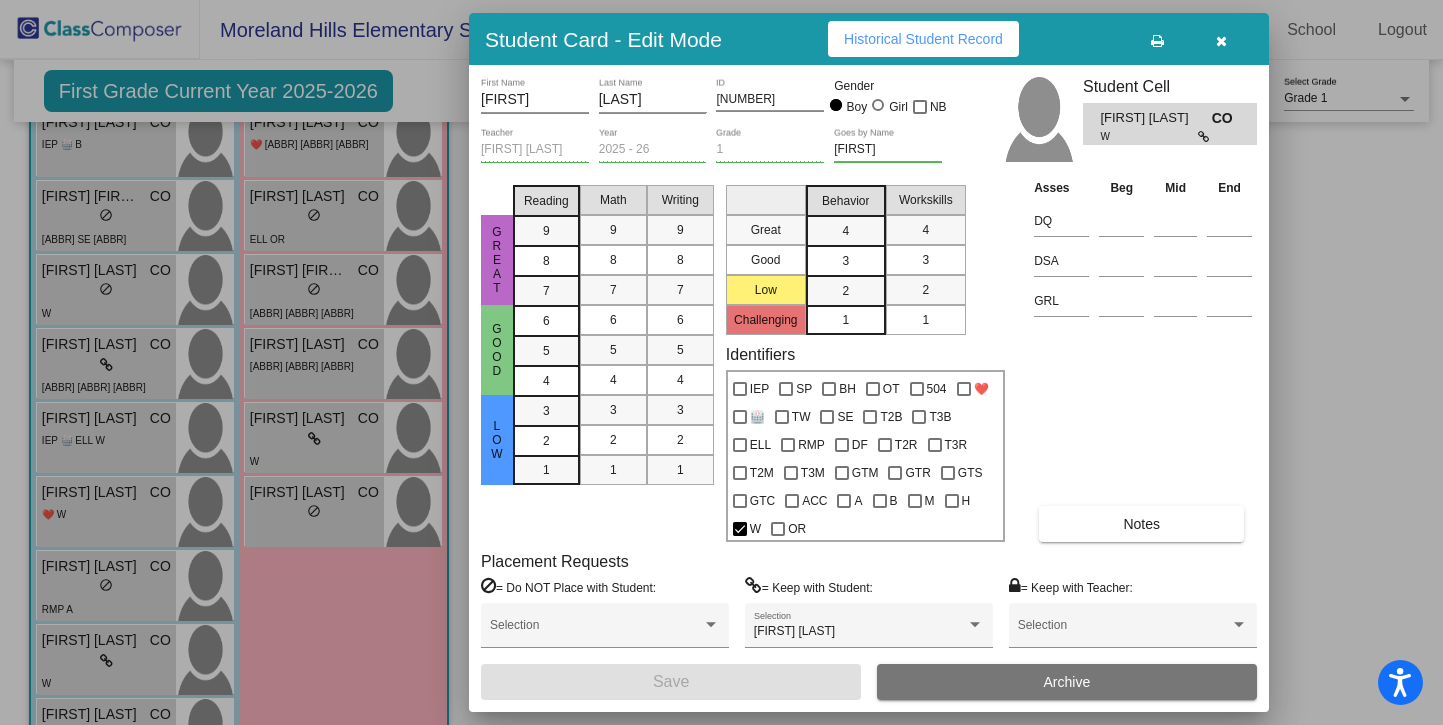 click at bounding box center (721, 362) 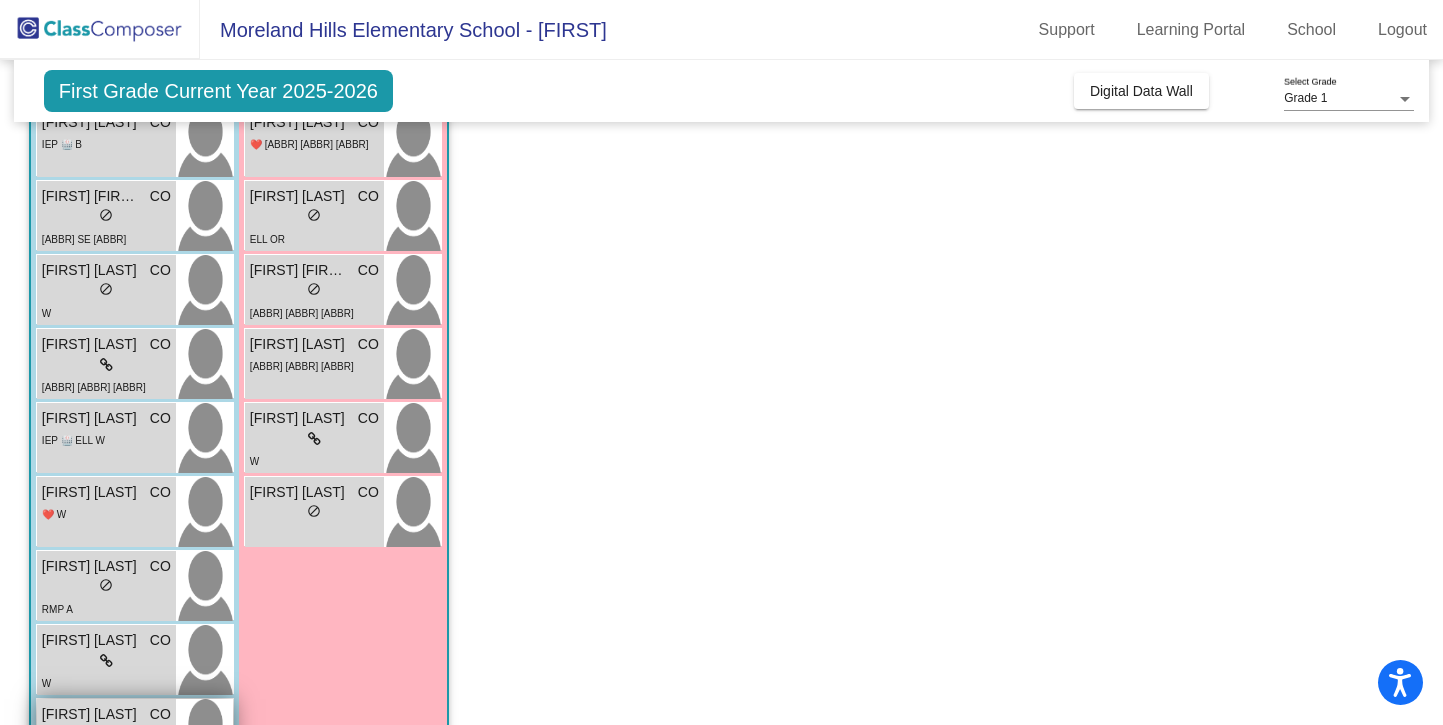 click on "[FIRST] [LAST]" at bounding box center (92, 714) 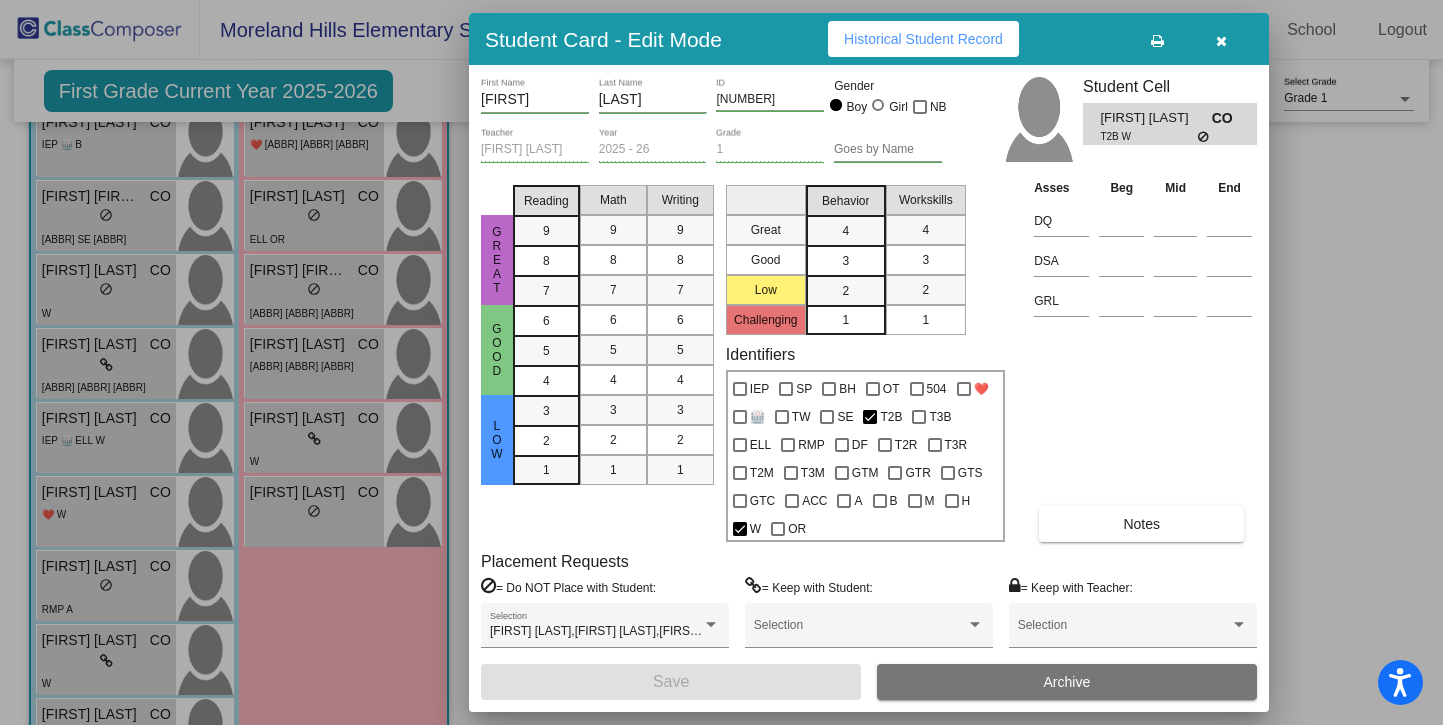 click at bounding box center (721, 362) 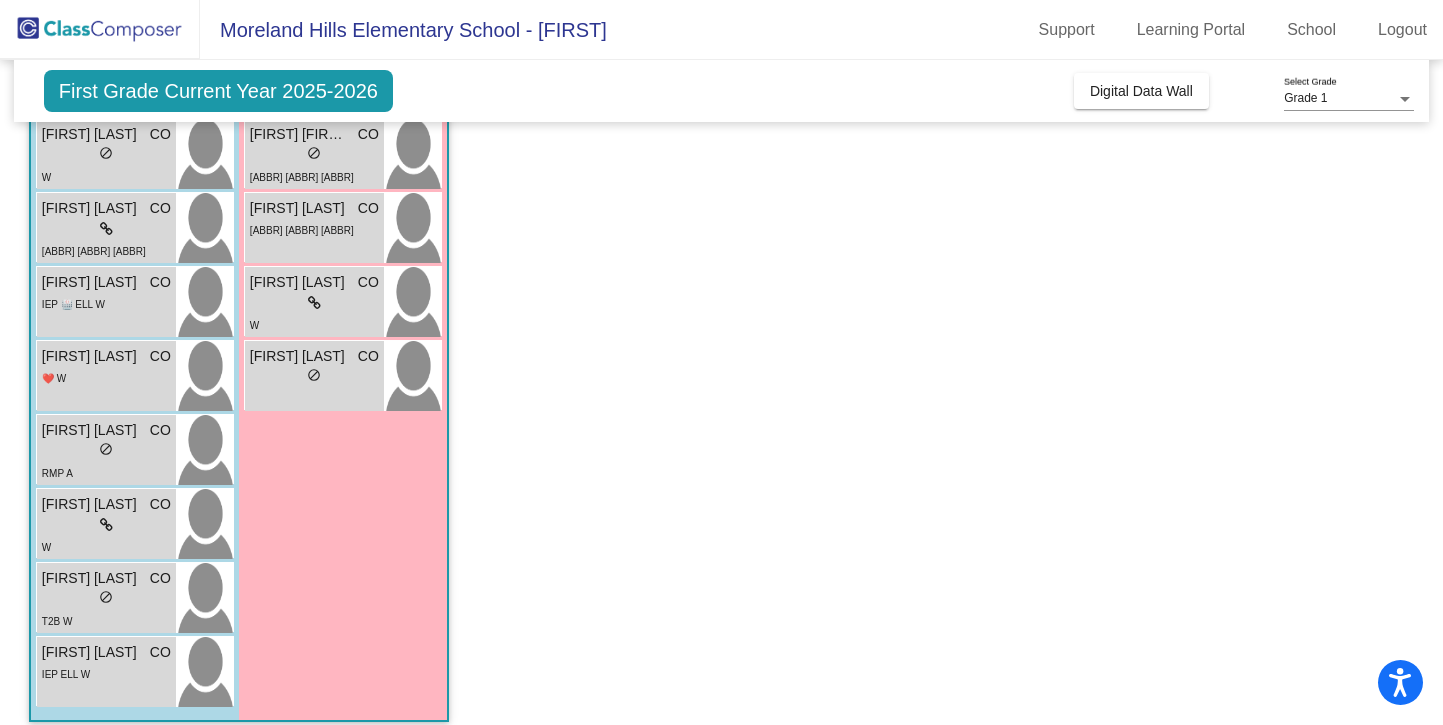 scroll, scrollTop: 515, scrollLeft: 0, axis: vertical 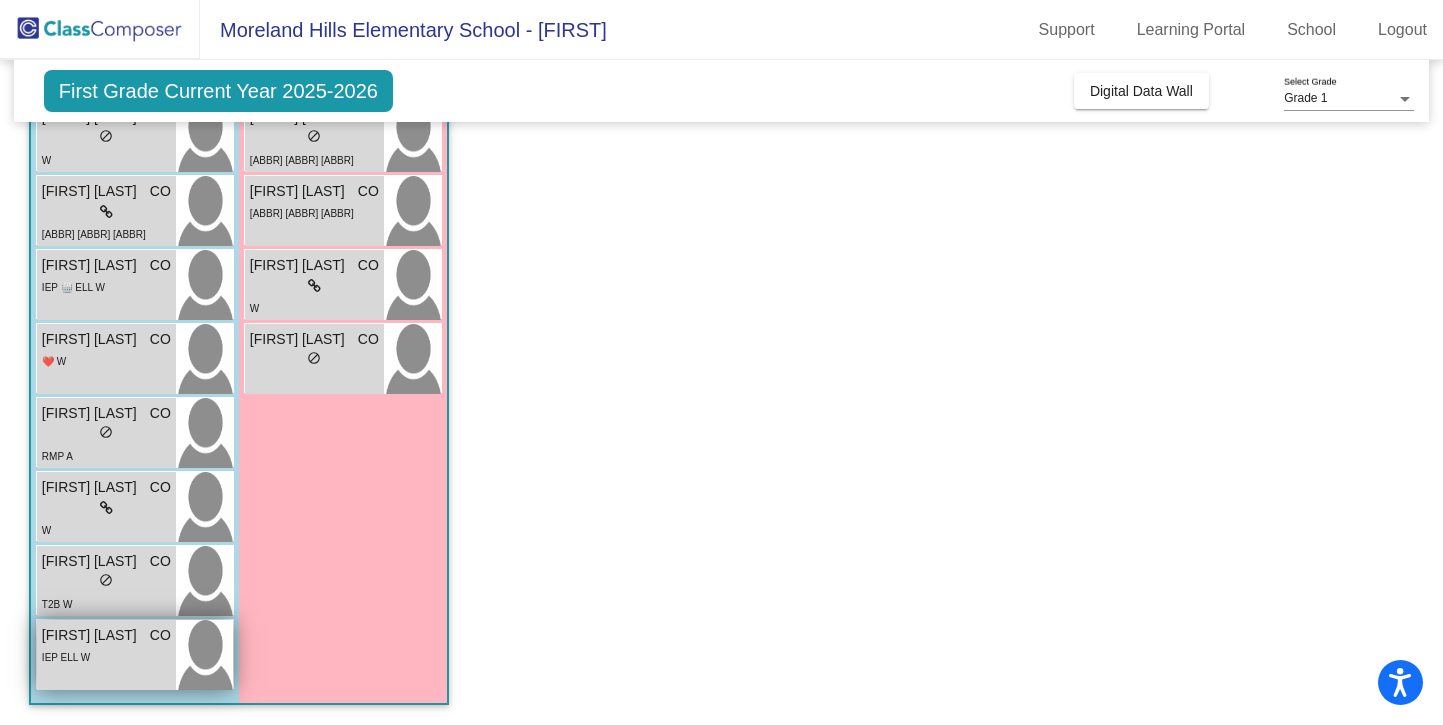 click on "[FIRST] [LAST]" at bounding box center (92, 635) 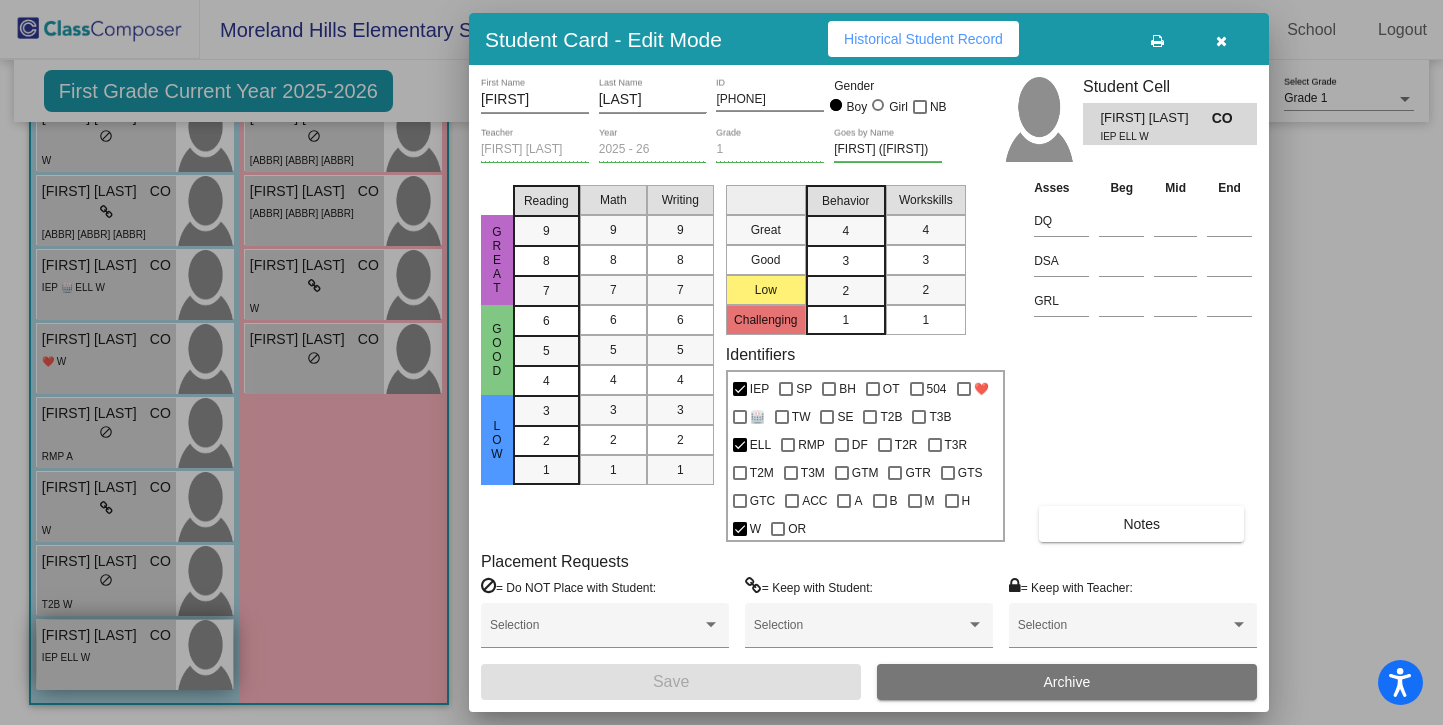 click at bounding box center [721, 362] 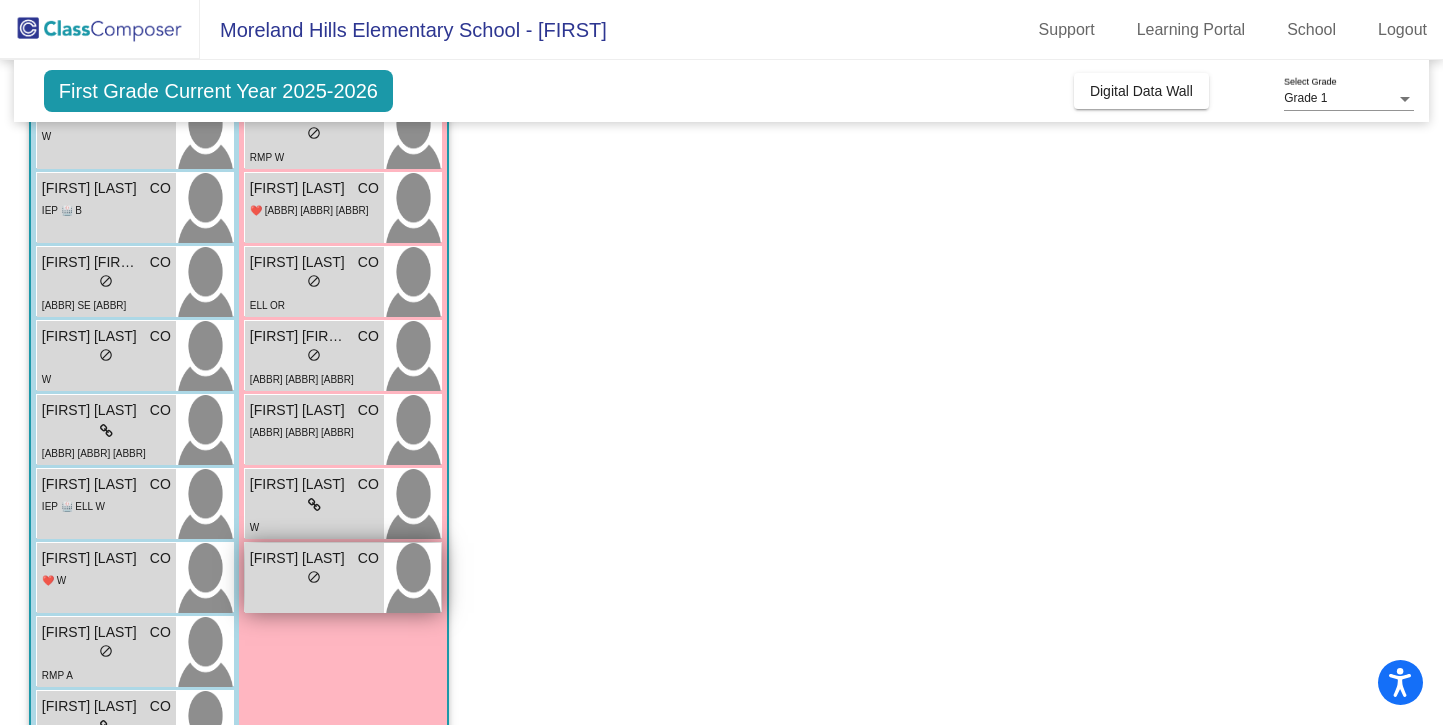 scroll, scrollTop: 0, scrollLeft: 0, axis: both 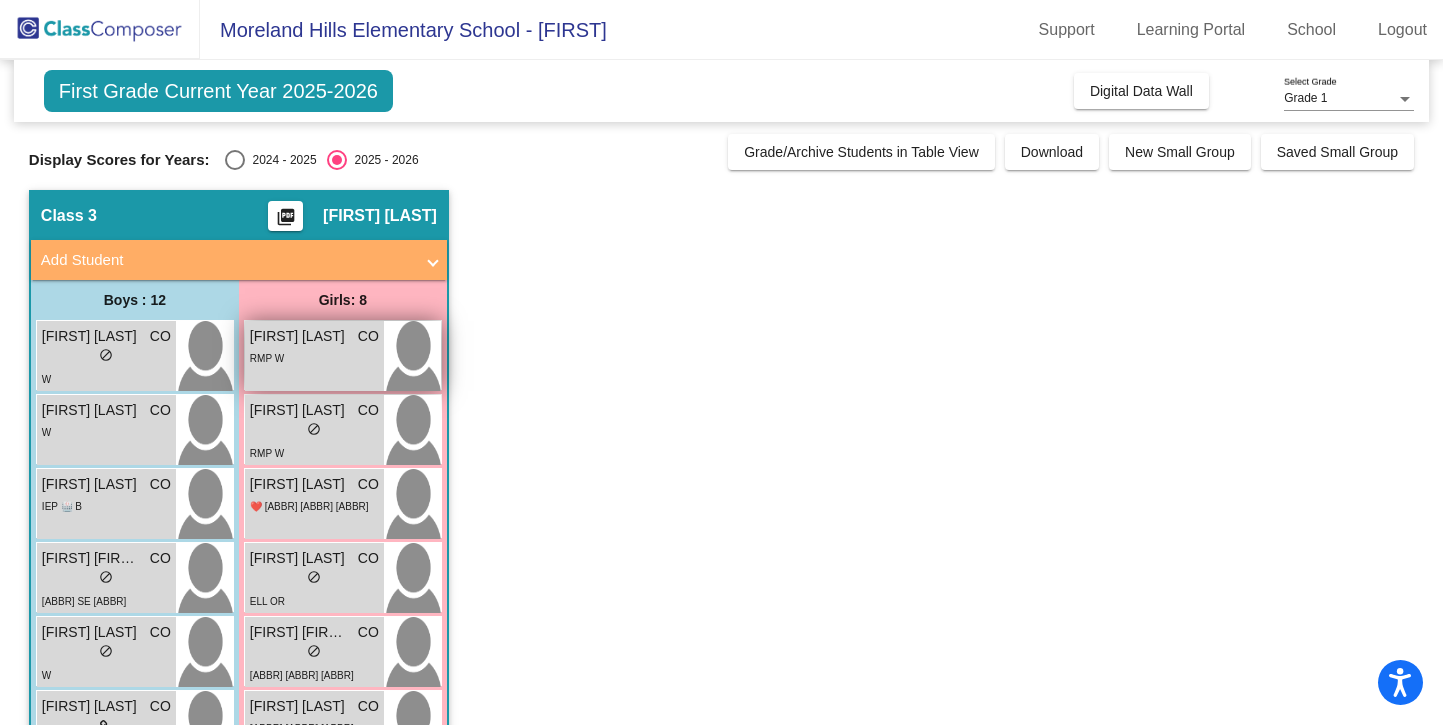 click on "[FIRST] [LAST]" at bounding box center [300, 336] 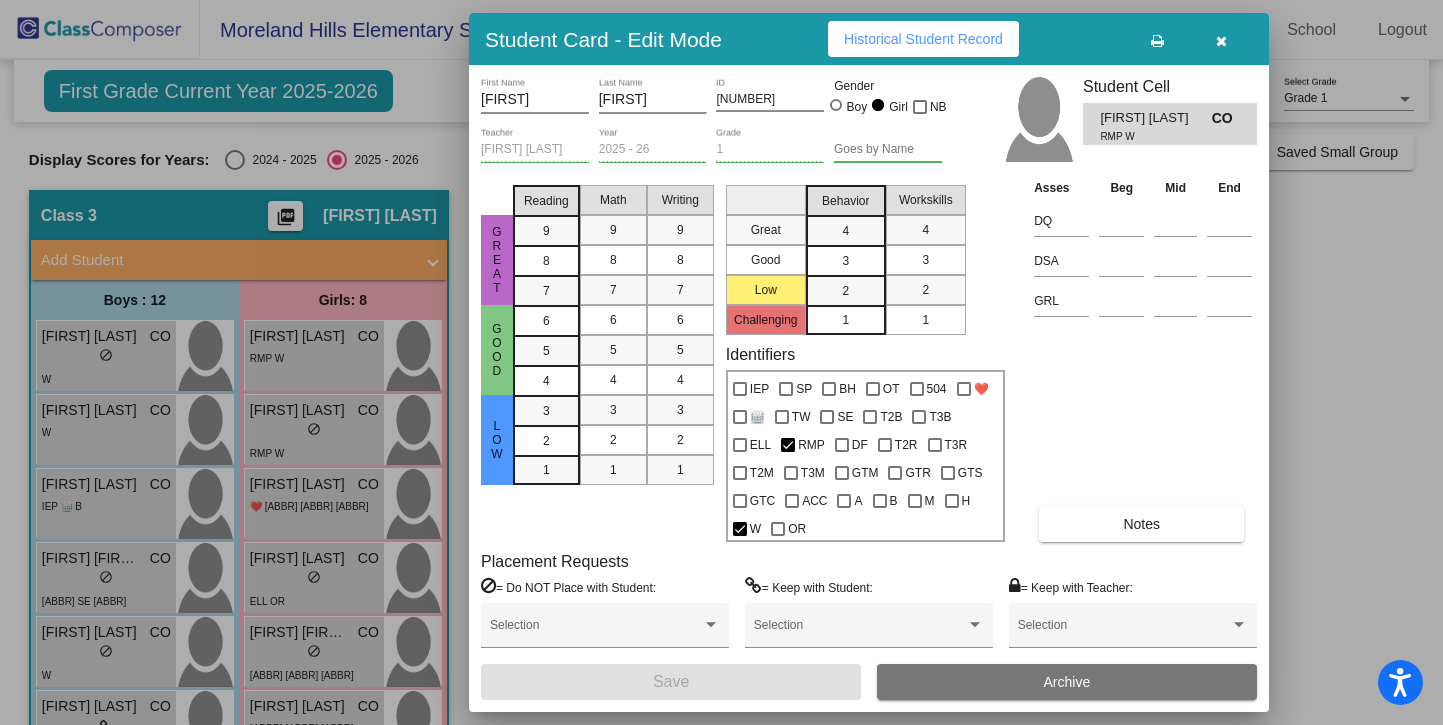 click at bounding box center (721, 362) 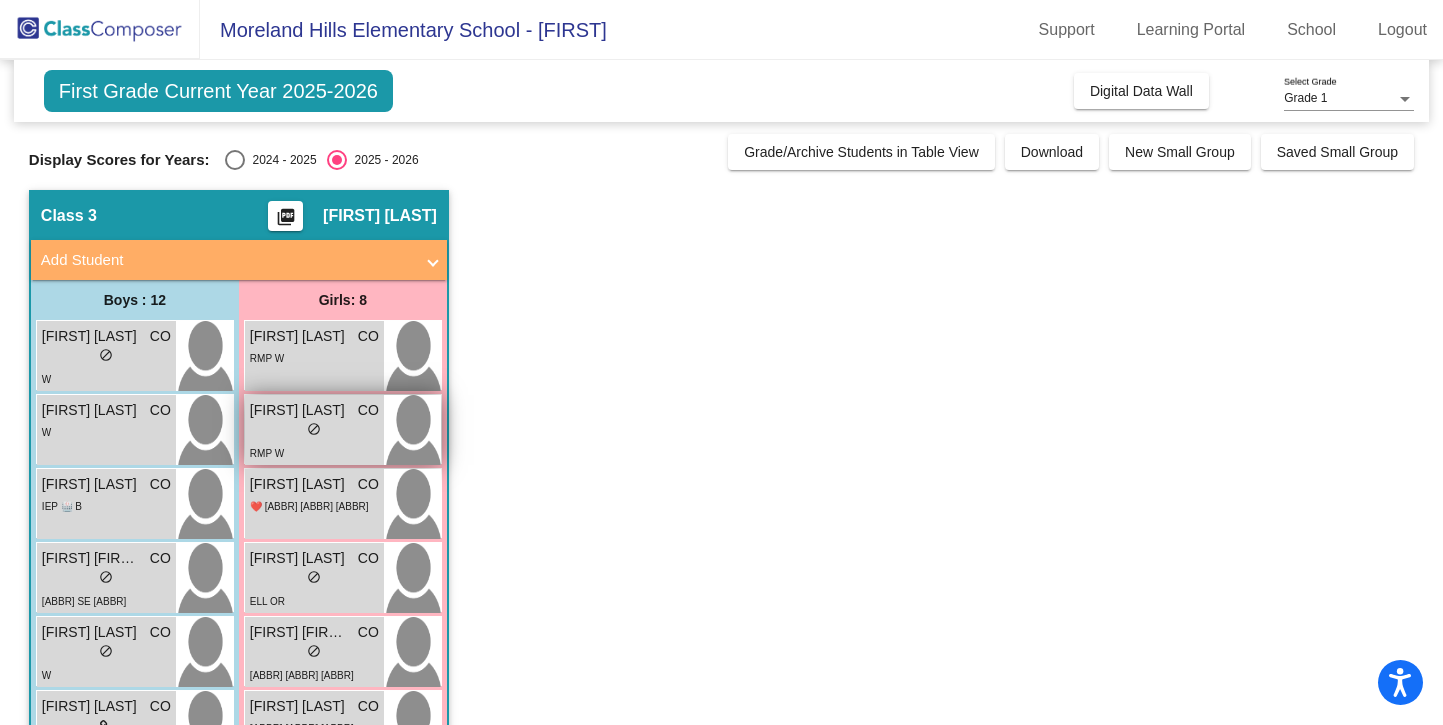 click on "lock do_not_disturb_alt" at bounding box center (314, 431) 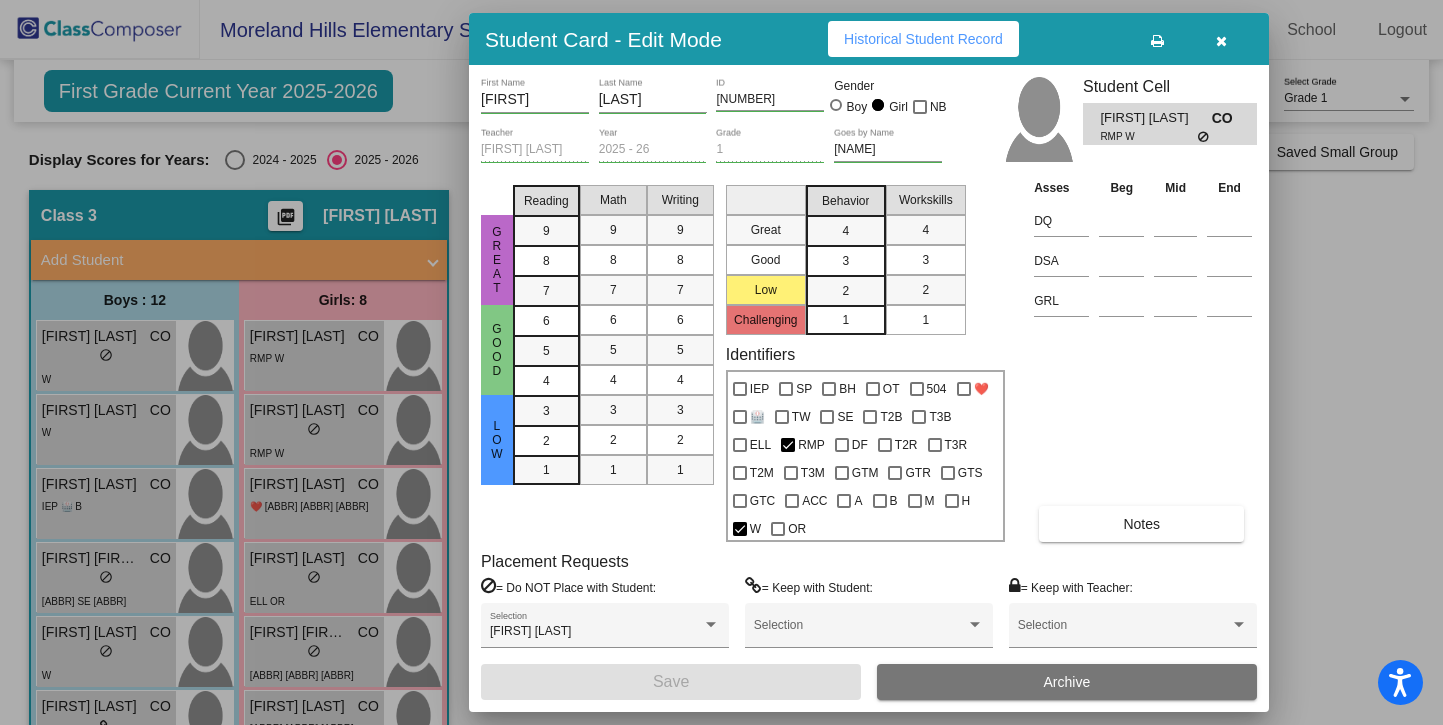 click on "Placement Requests" at bounding box center [555, 561] 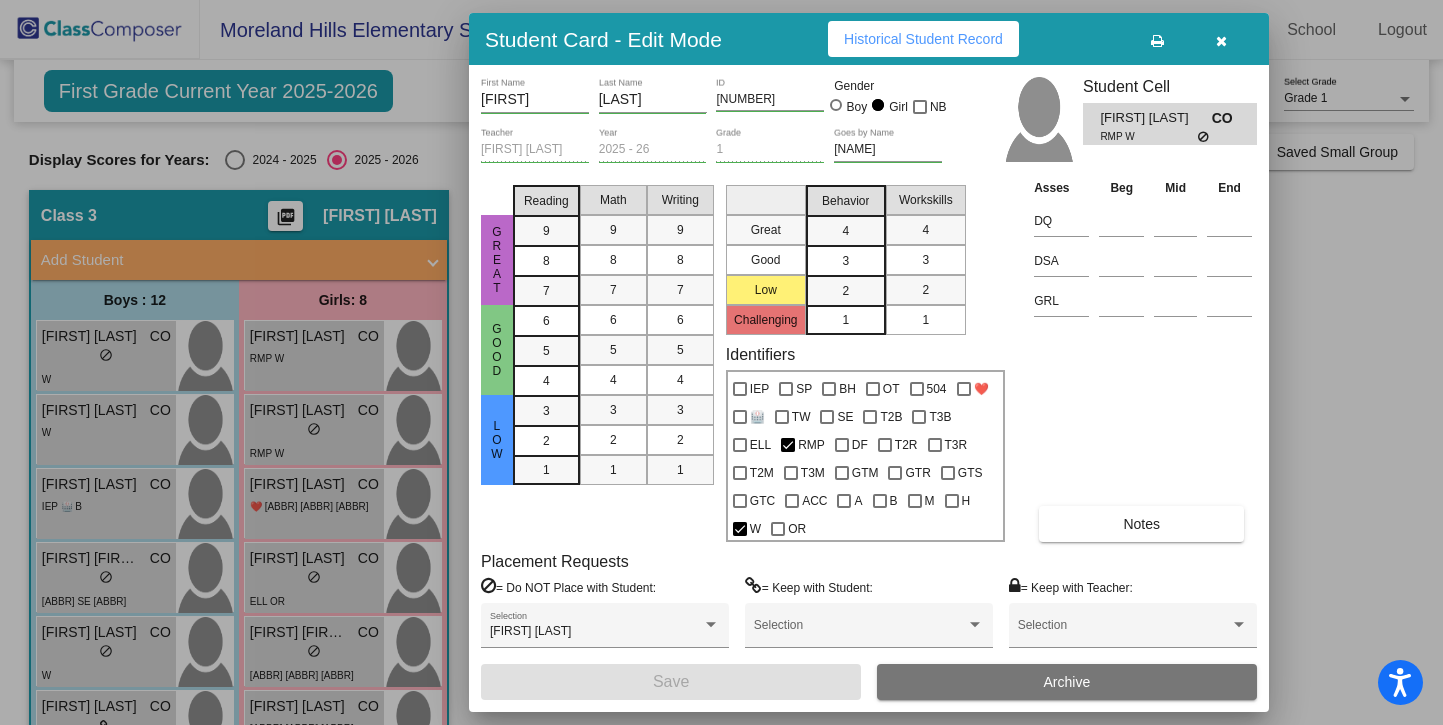 click at bounding box center (721, 362) 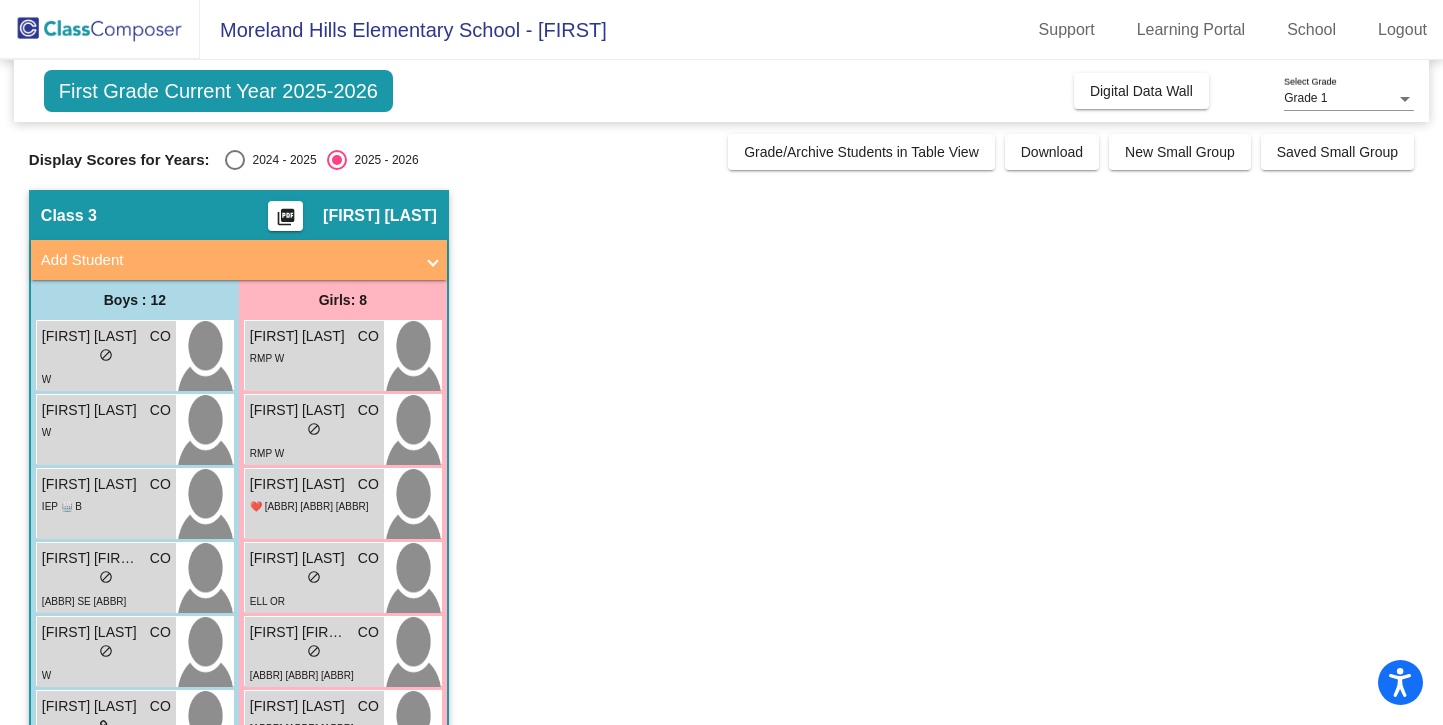 click on "[FIRST] [LAST]" at bounding box center [300, 410] 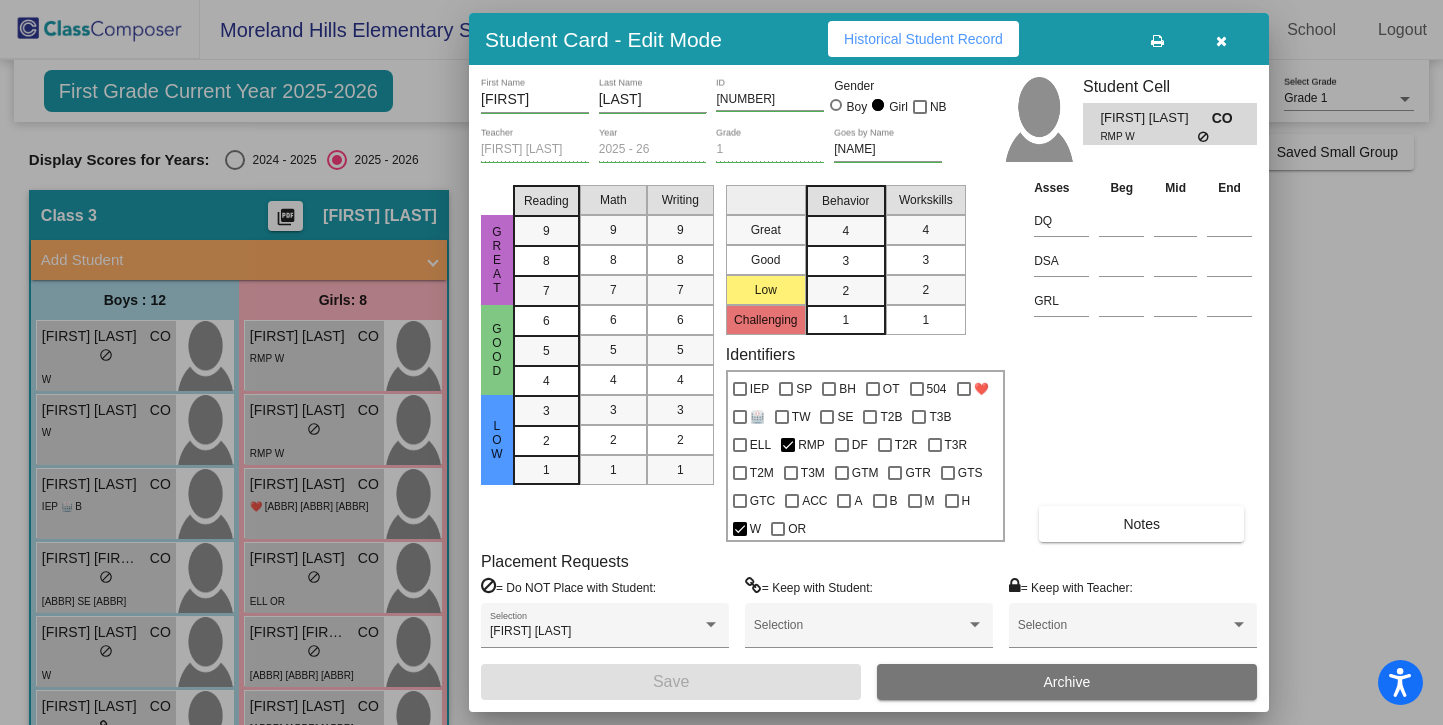 click at bounding box center (721, 362) 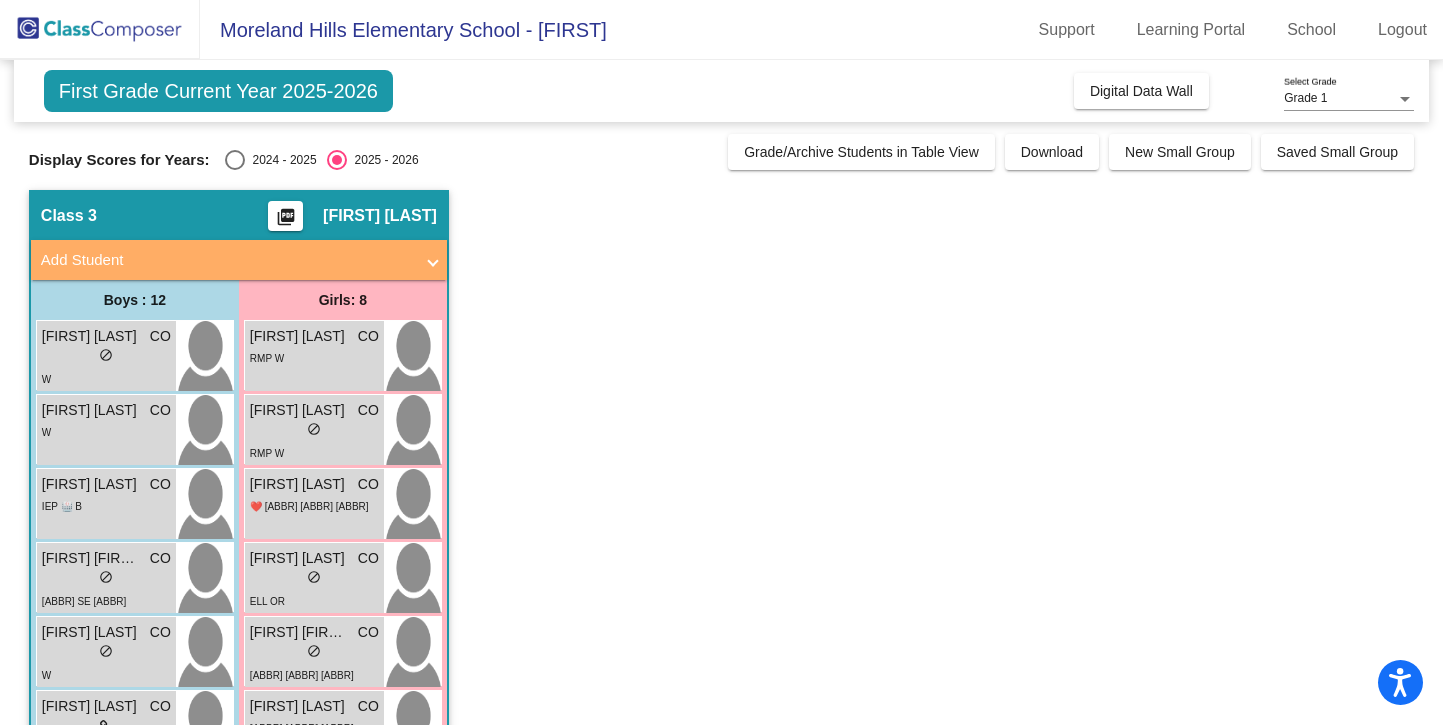click on "[FIRST] [LAST]" at bounding box center (300, 484) 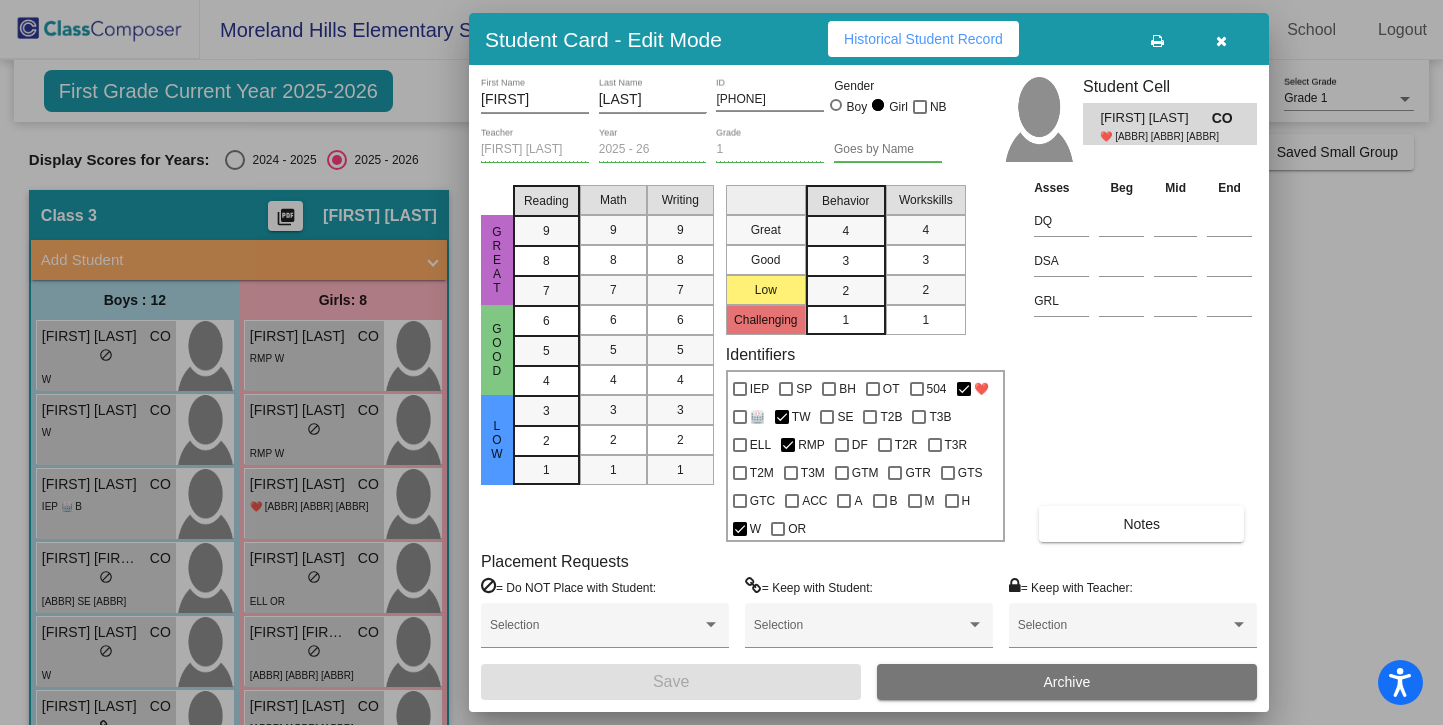 click at bounding box center (721, 362) 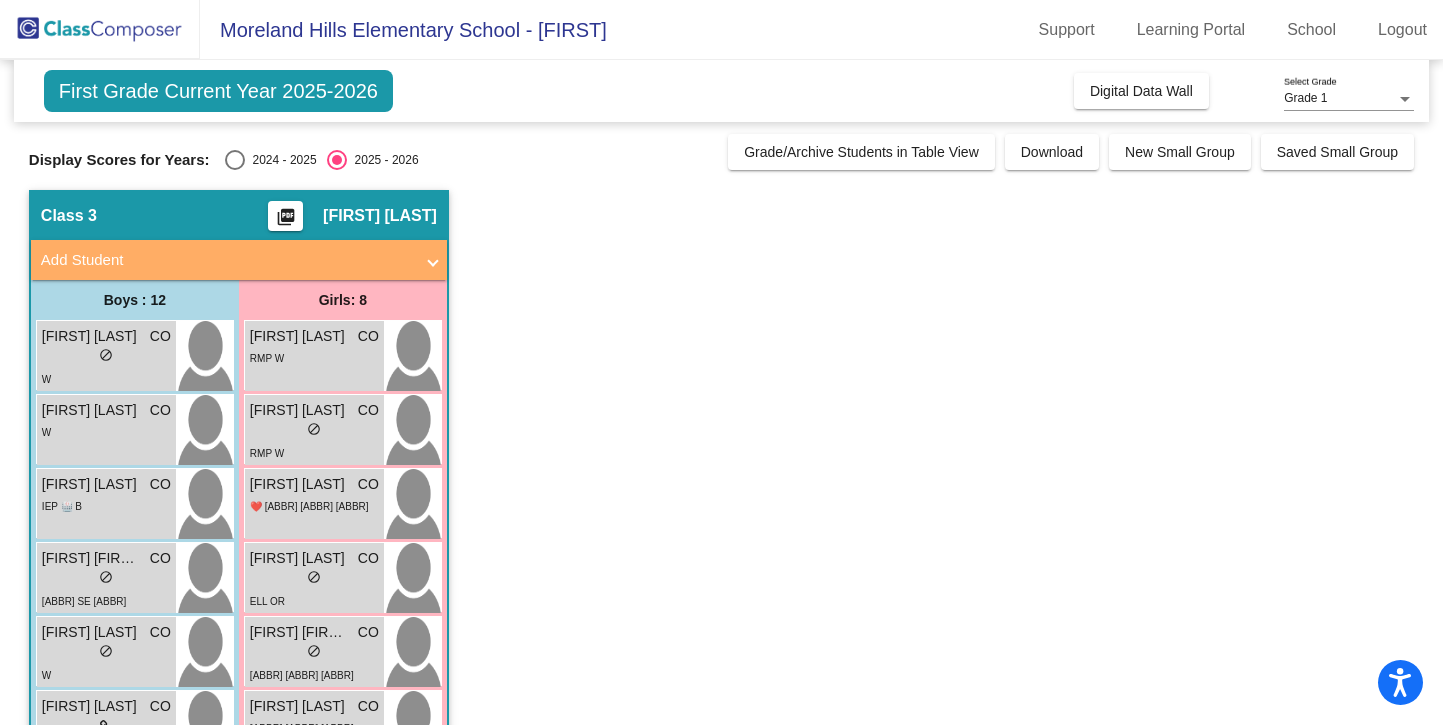 click on "[FIRST] [LAST]" at bounding box center [300, 558] 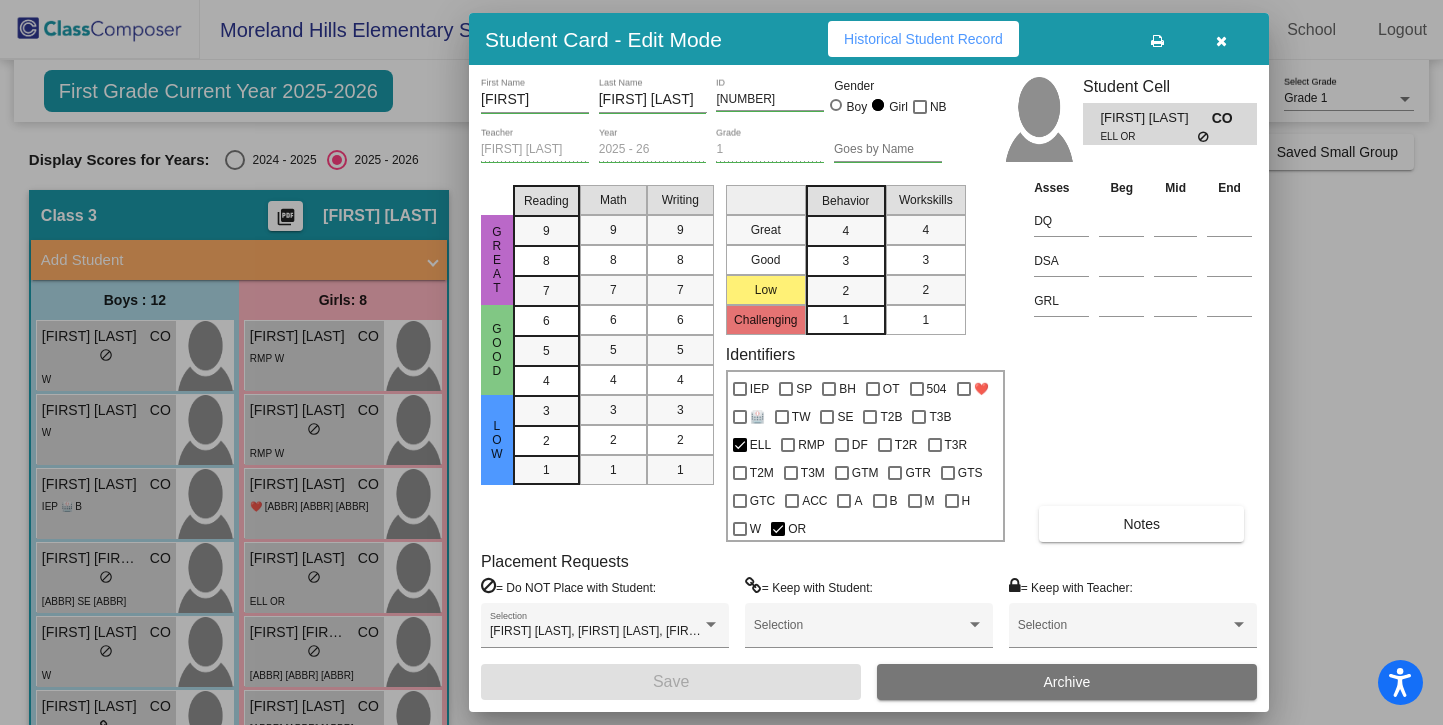 click at bounding box center (721, 362) 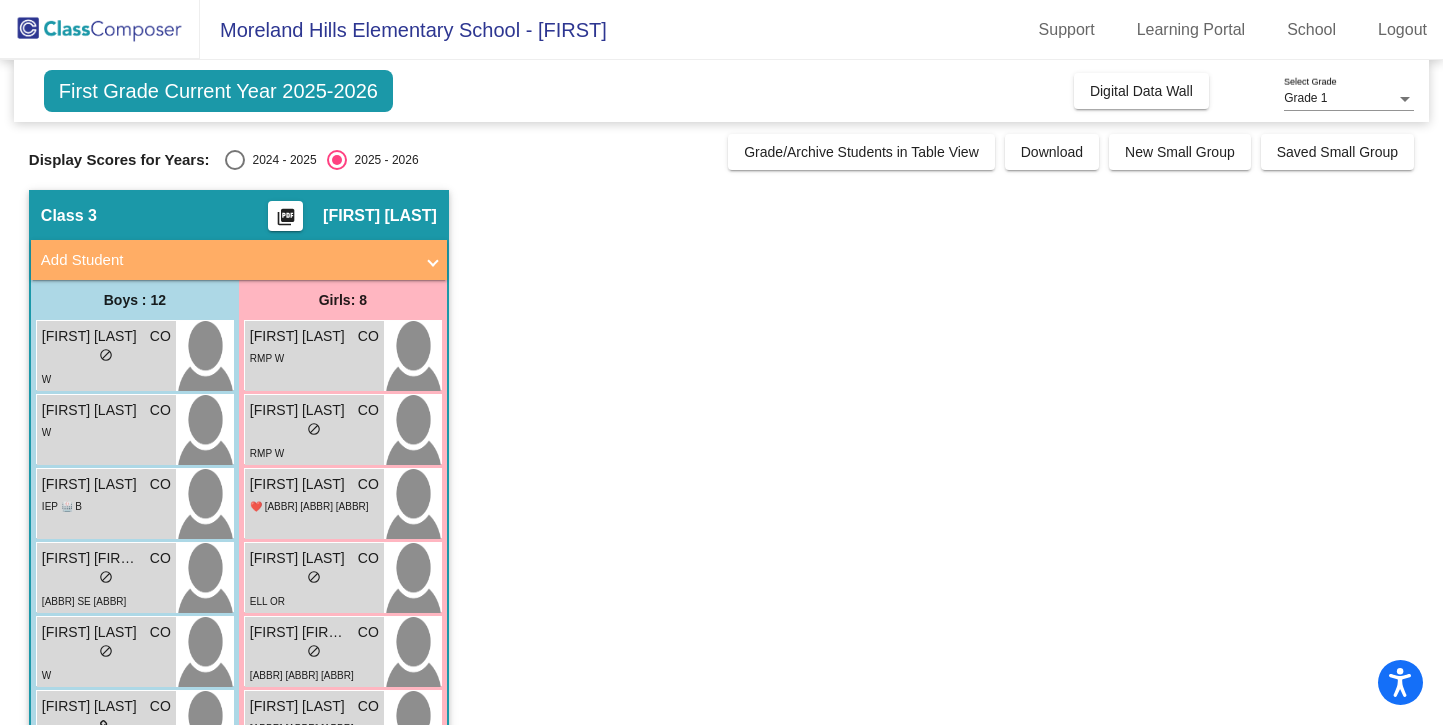 click on "do_not_disturb_alt" at bounding box center (314, 651) 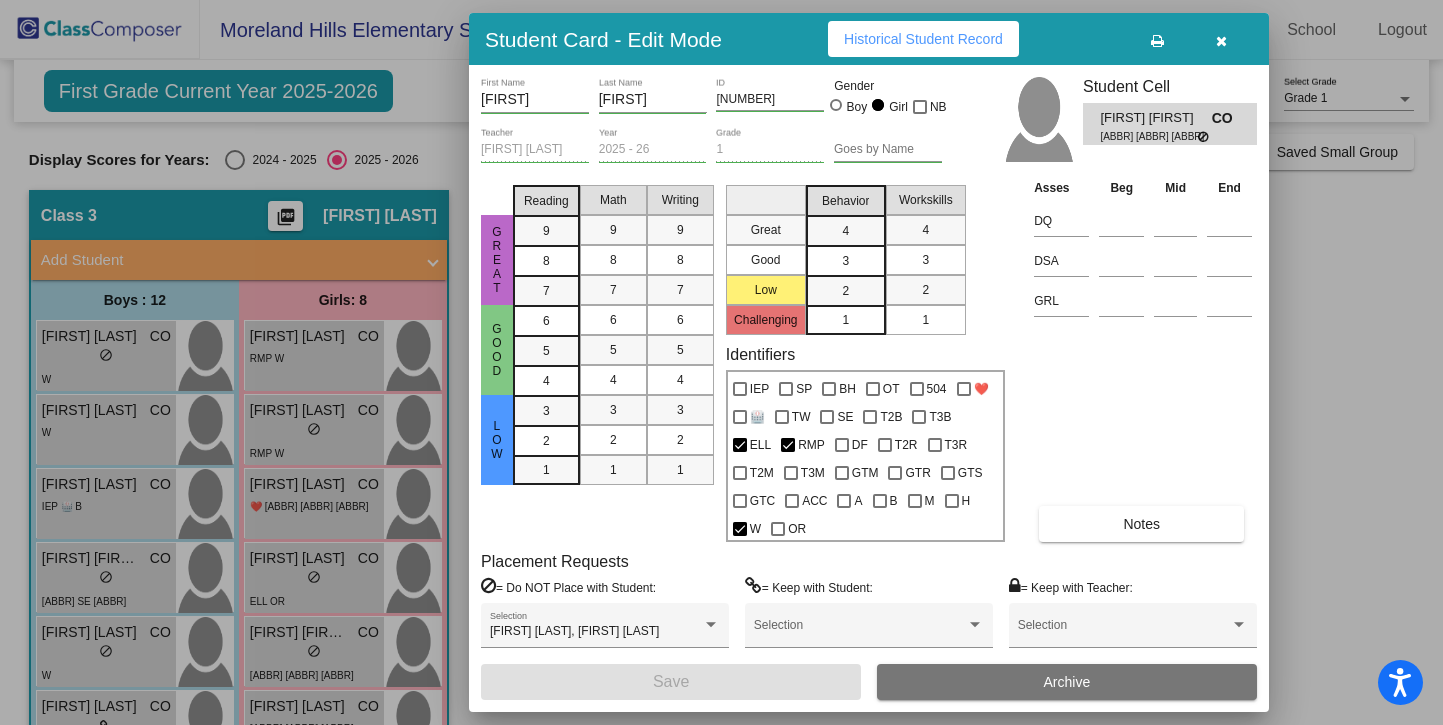 click at bounding box center (721, 362) 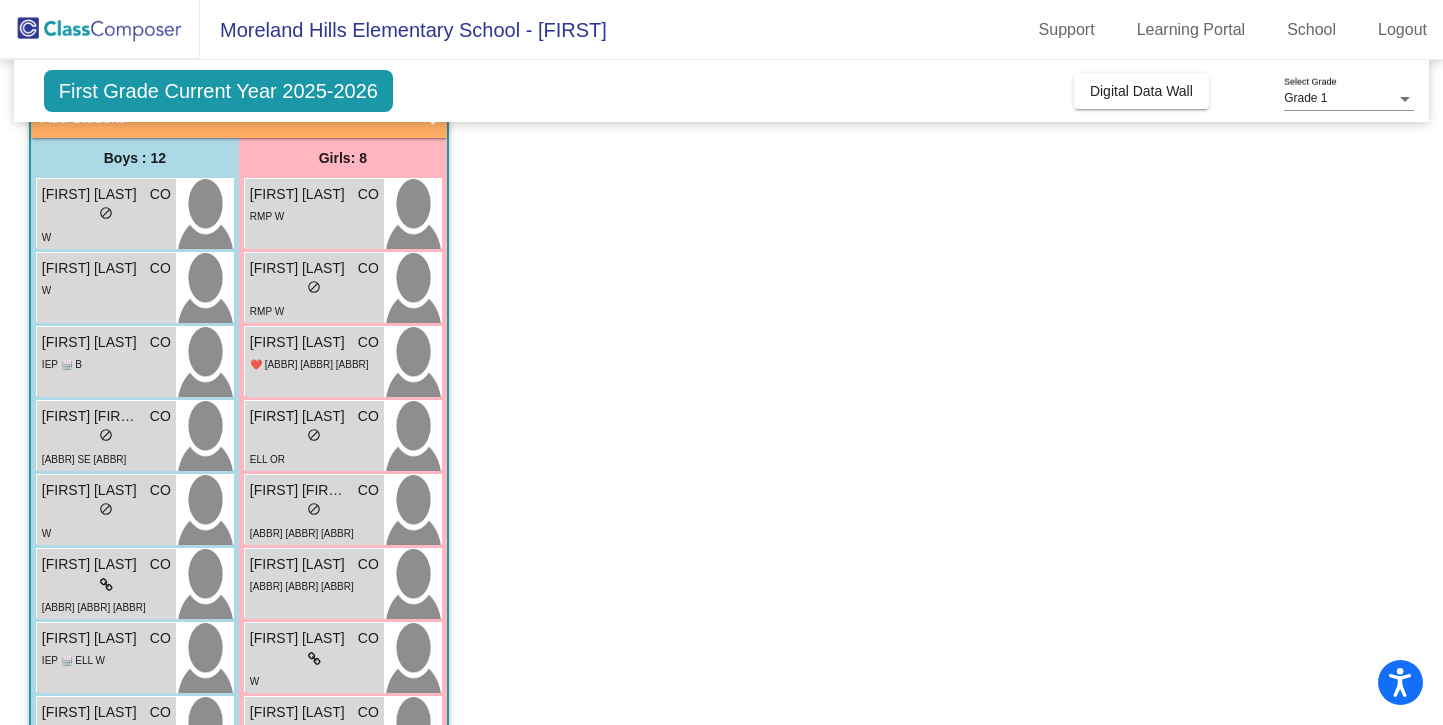 scroll, scrollTop: 173, scrollLeft: 0, axis: vertical 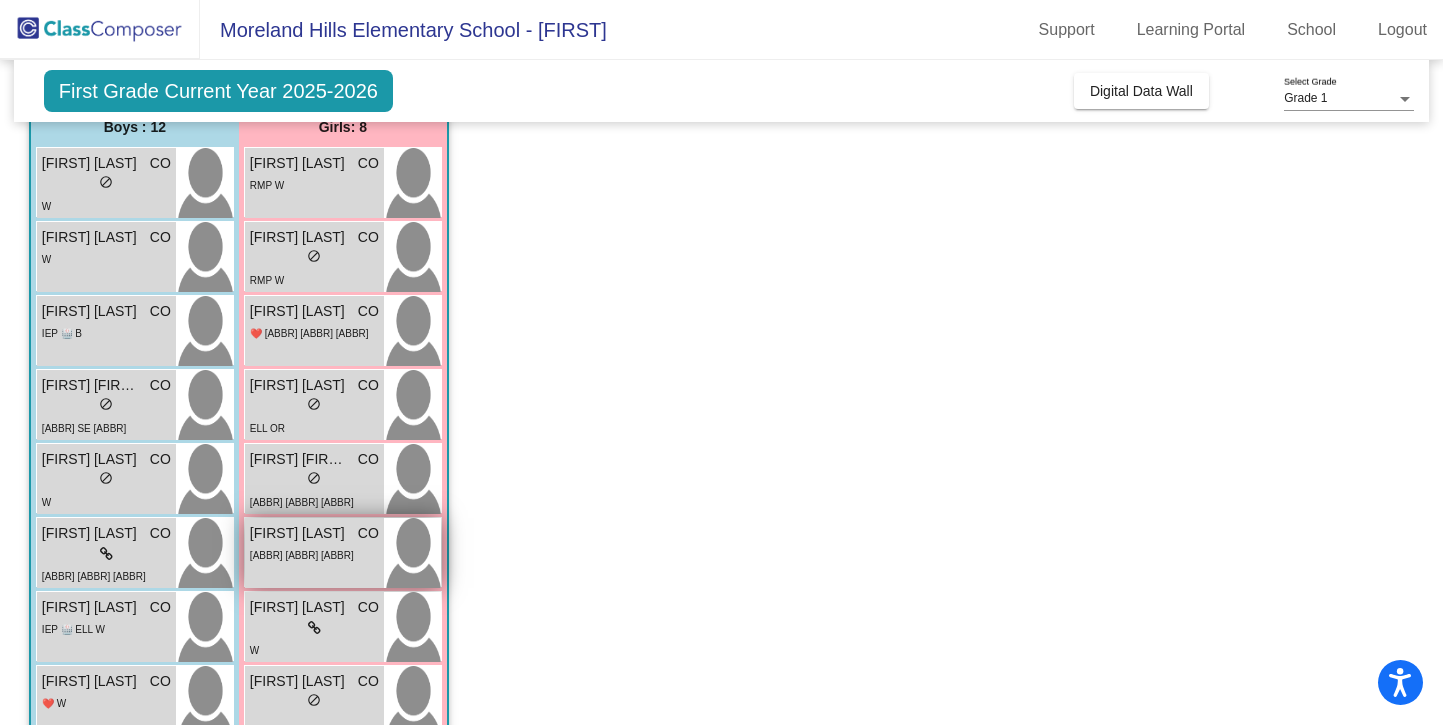 click on "[FIRST] [LAST]" at bounding box center [300, 533] 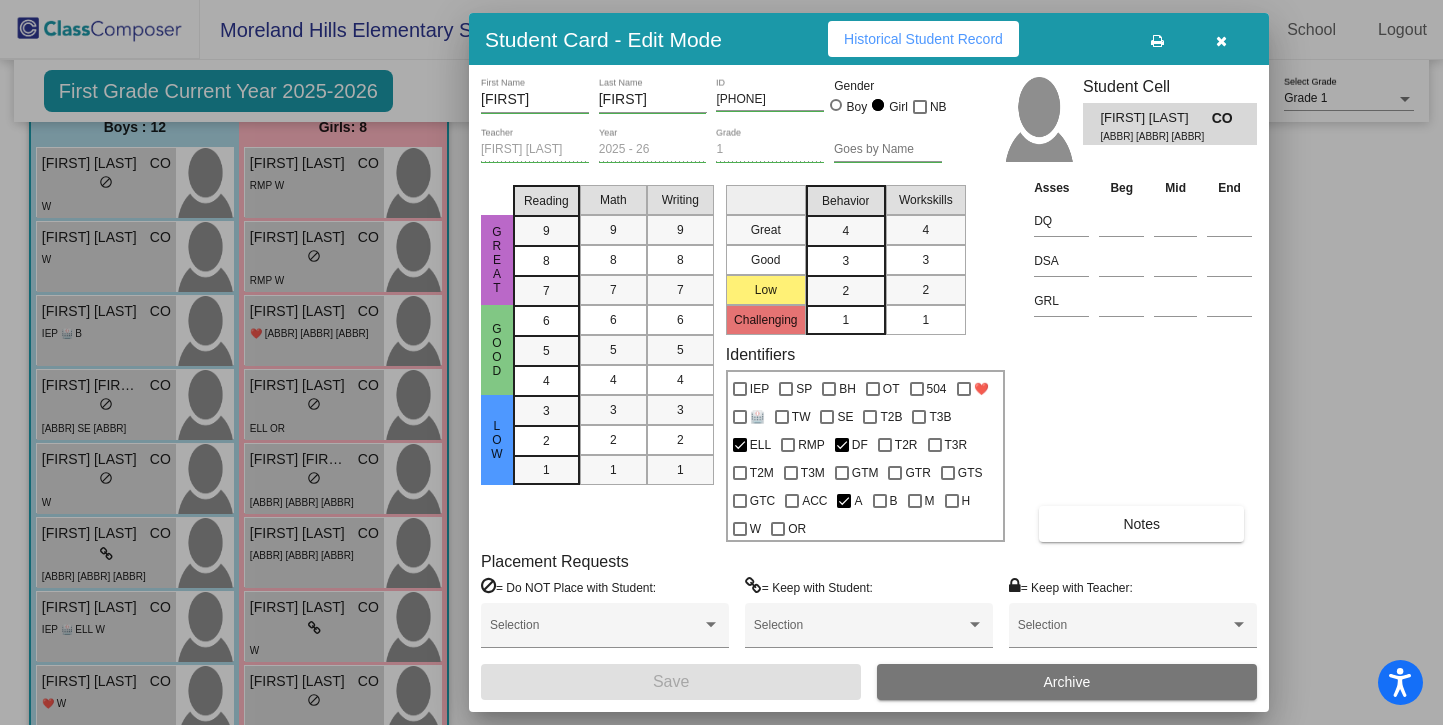 click at bounding box center (721, 362) 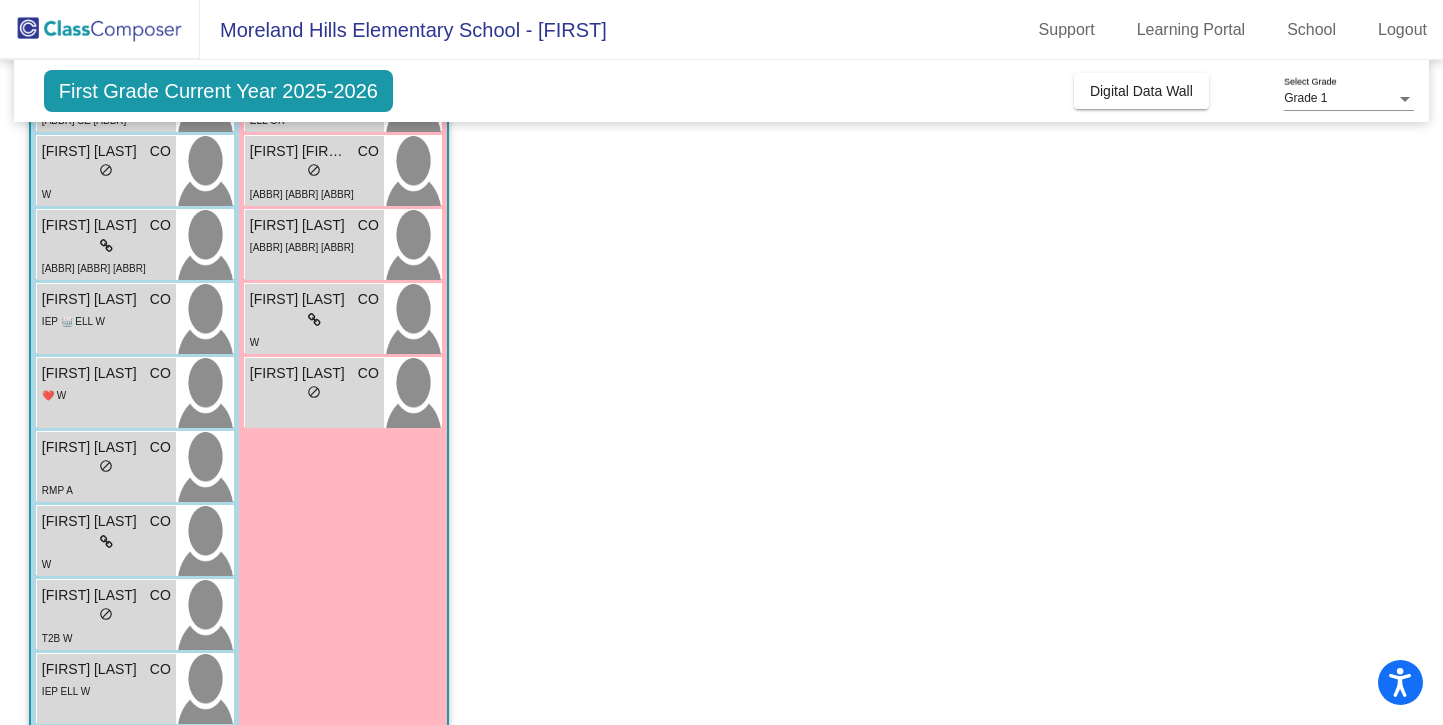 scroll, scrollTop: 492, scrollLeft: 0, axis: vertical 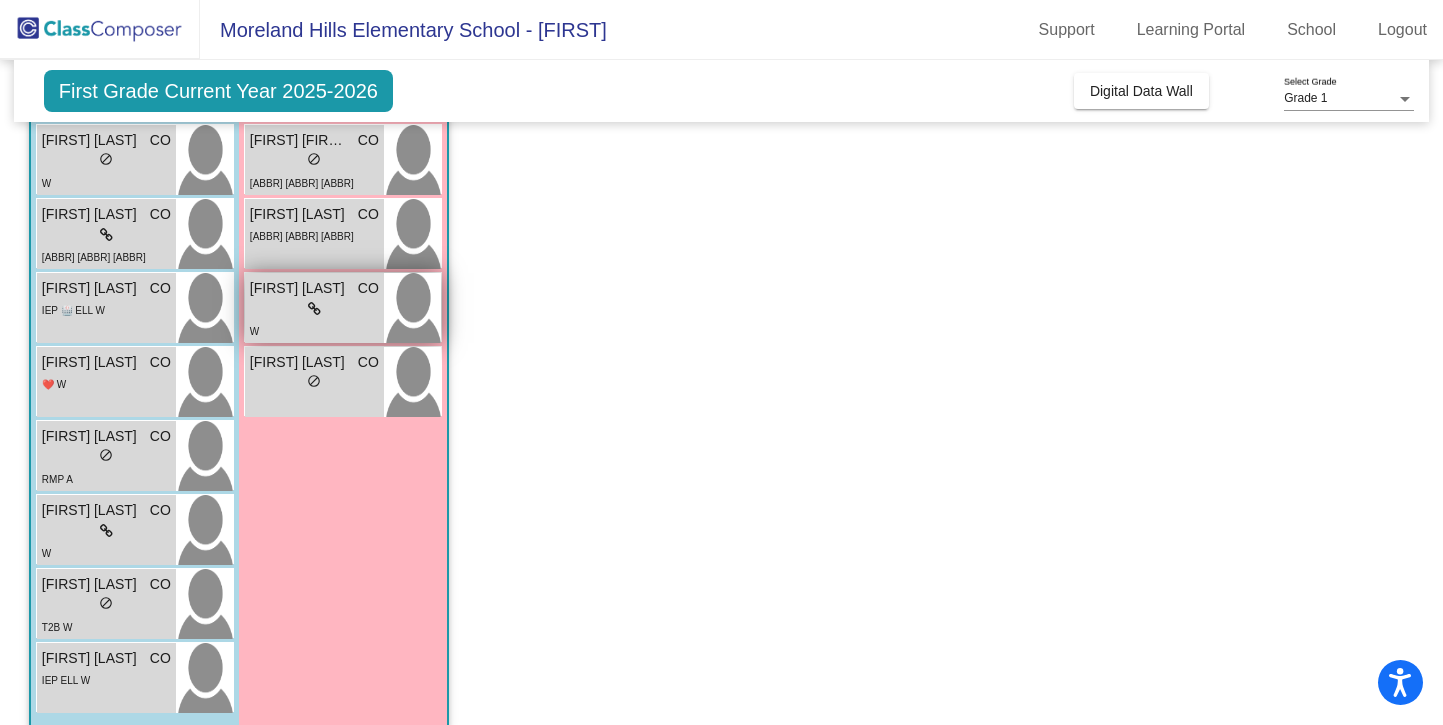 click on "lock do_not_disturb_alt" at bounding box center (314, 309) 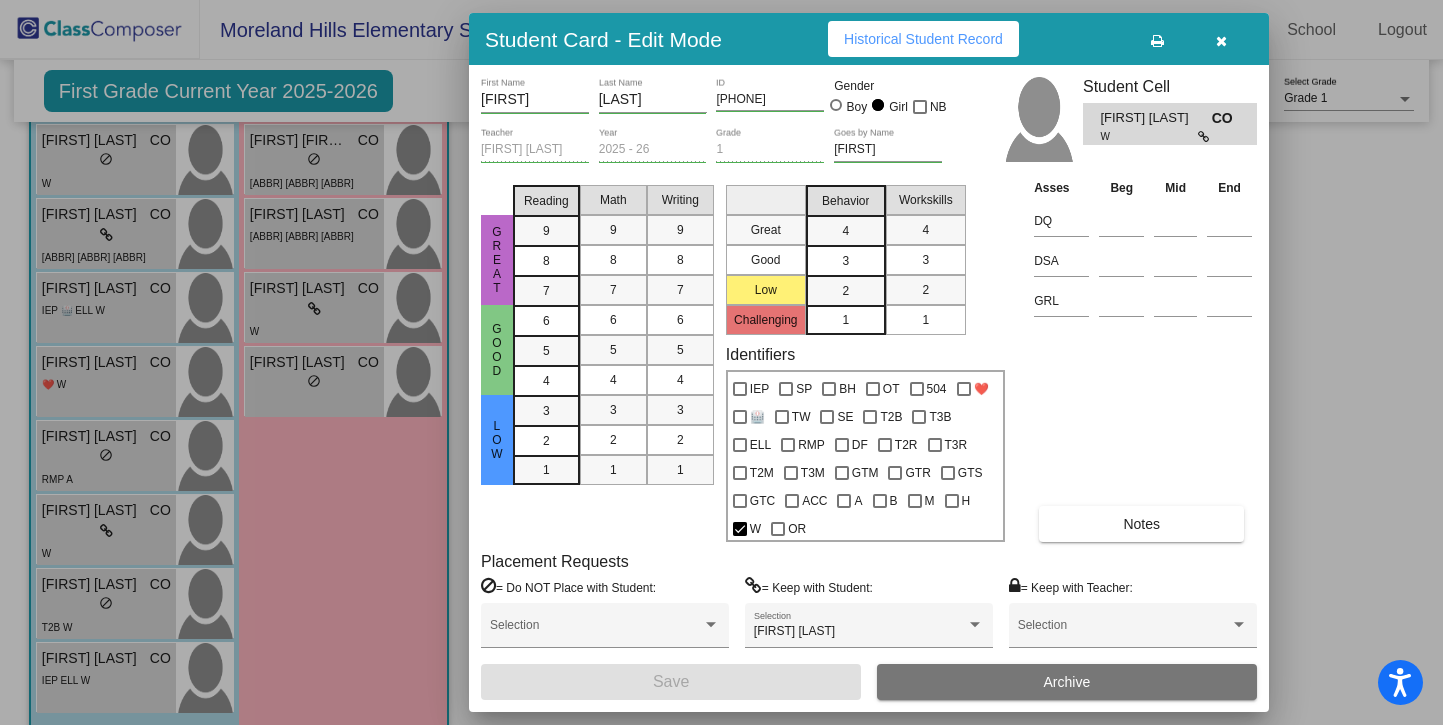 click at bounding box center (721, 362) 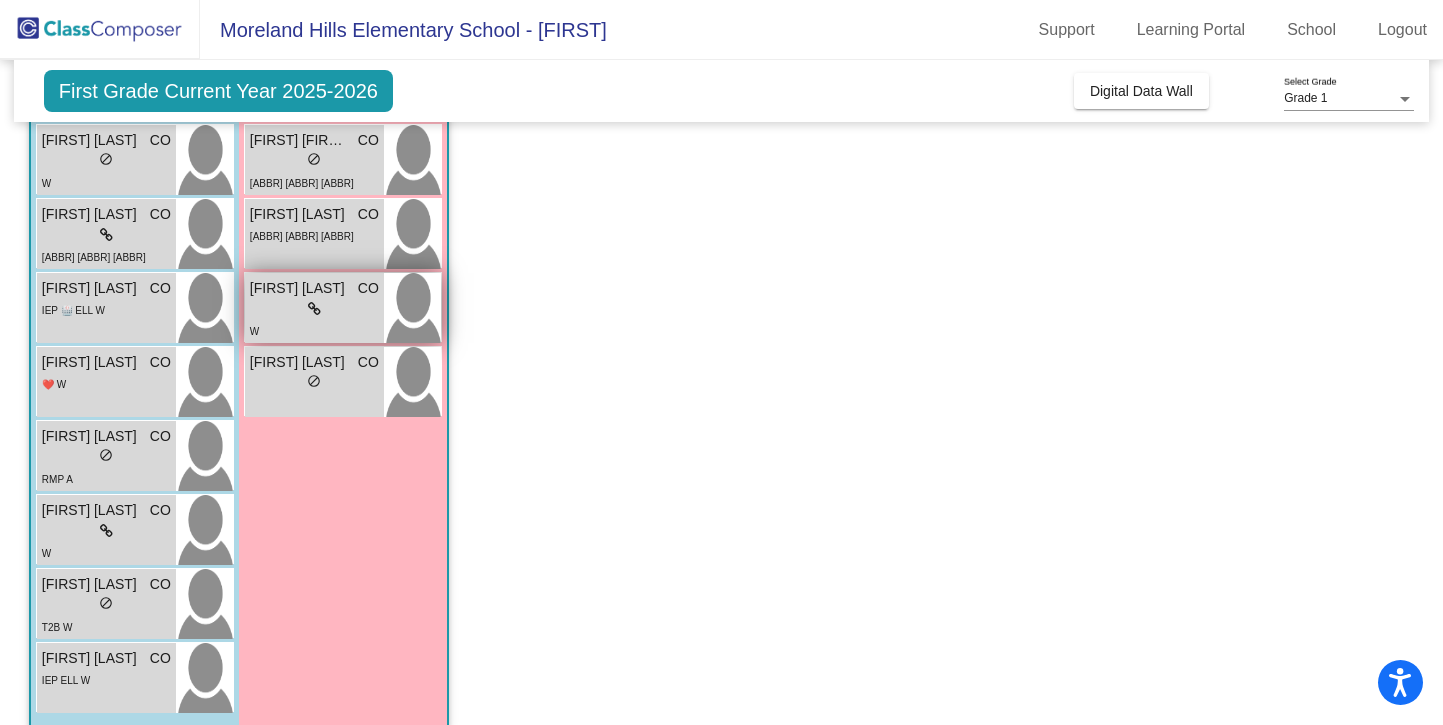 click on "[FIRST] [LAST]" at bounding box center [300, 288] 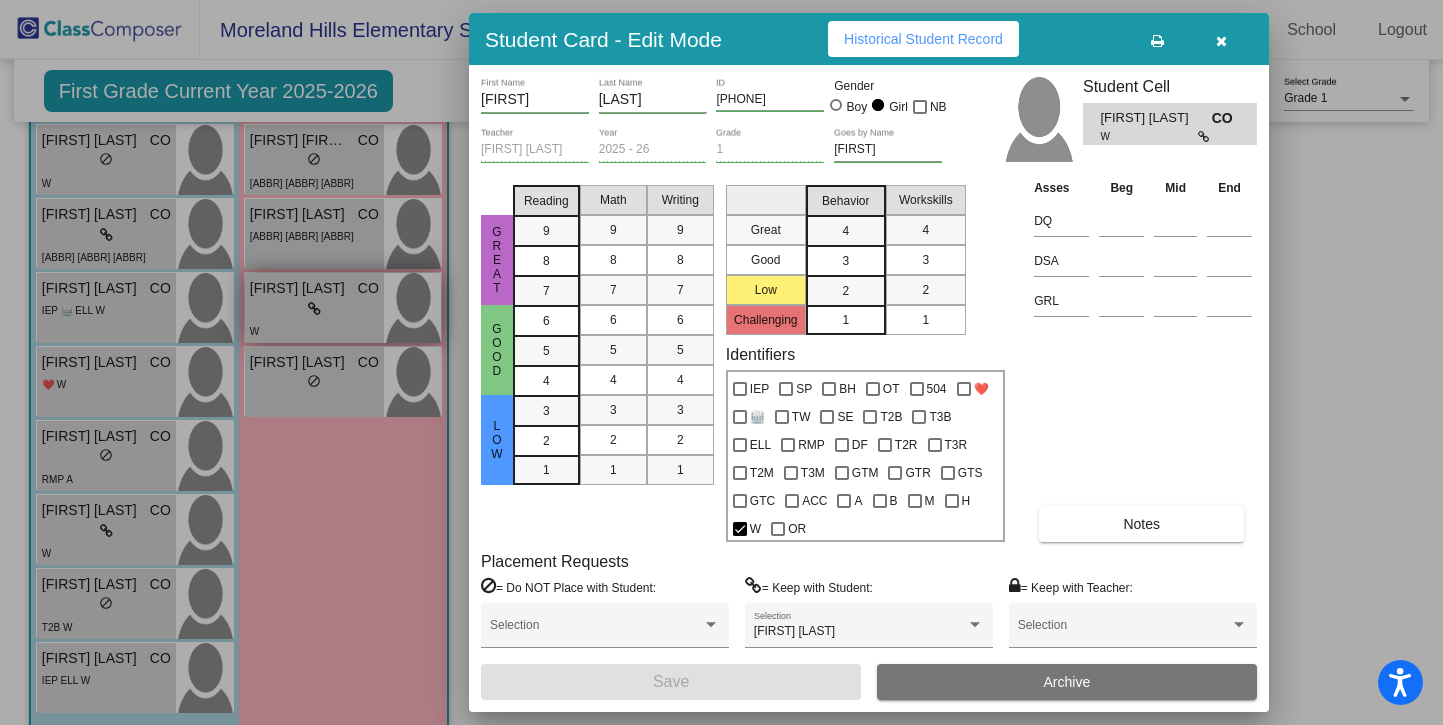 click at bounding box center [721, 362] 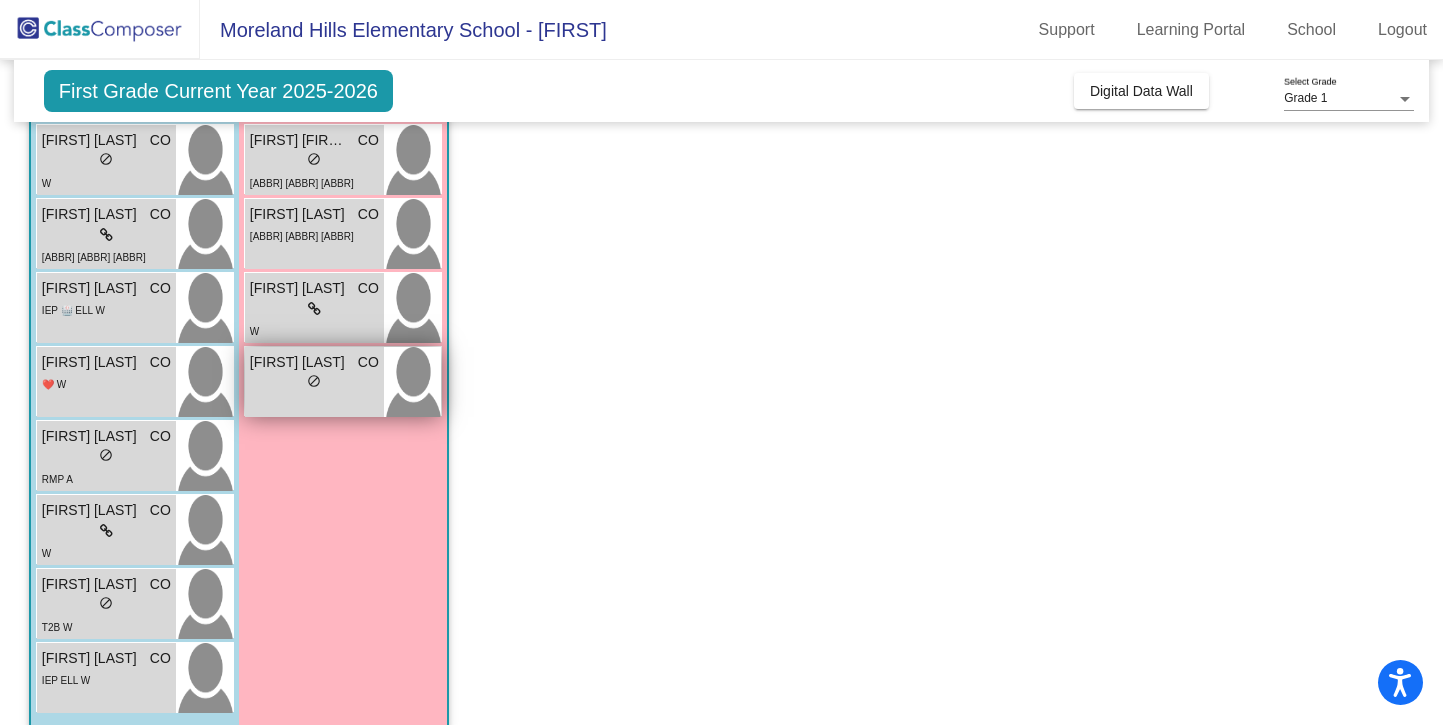 click on "lock do_not_disturb_alt" at bounding box center (314, 383) 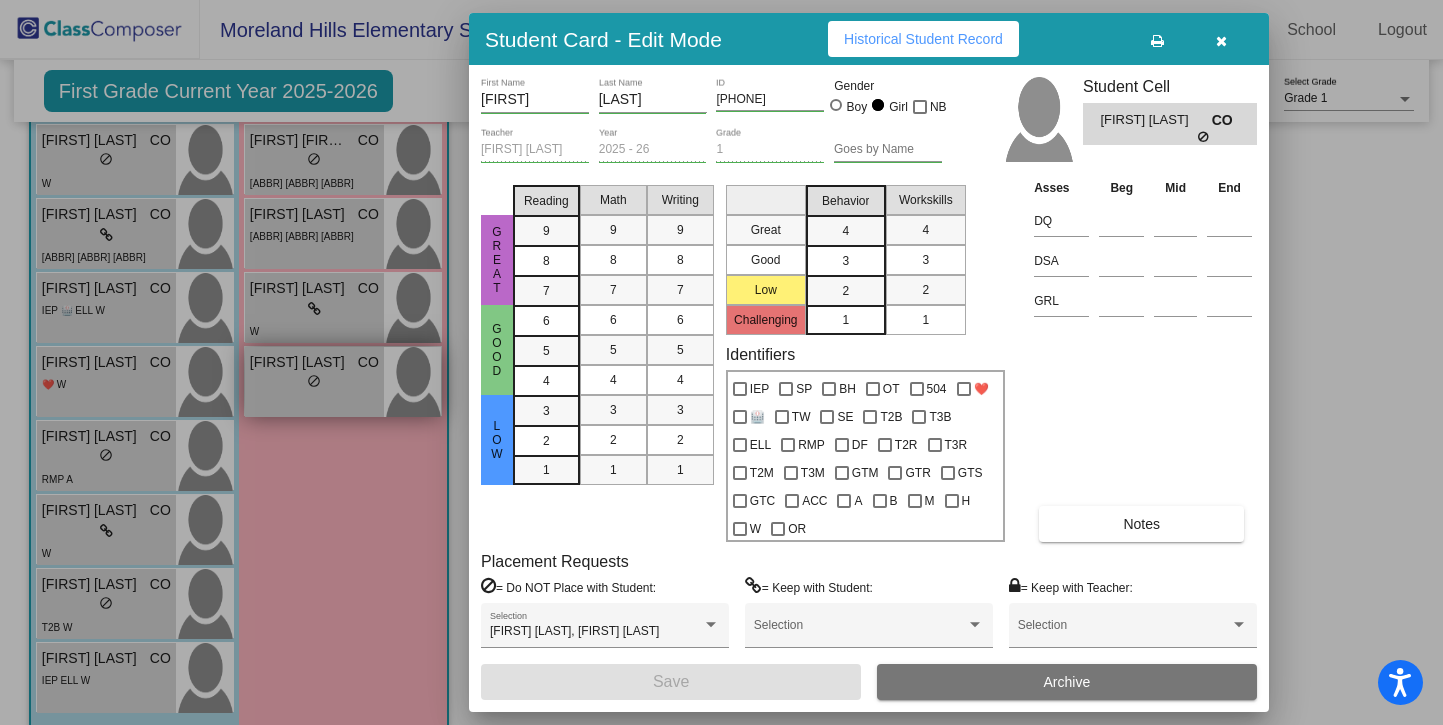 click at bounding box center (721, 362) 